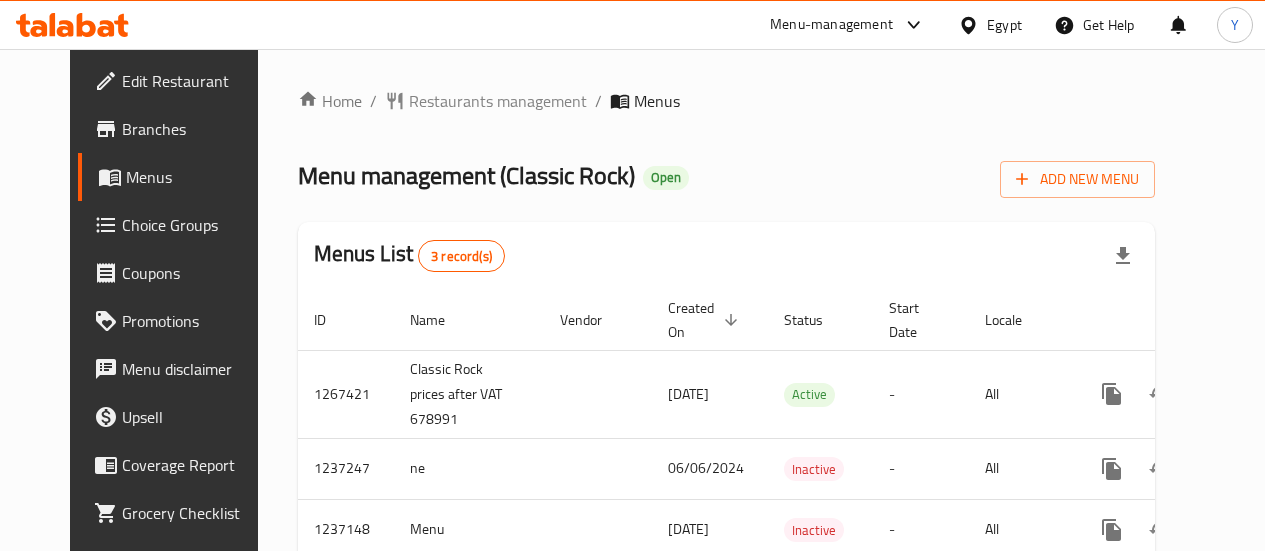 scroll, scrollTop: 0, scrollLeft: 0, axis: both 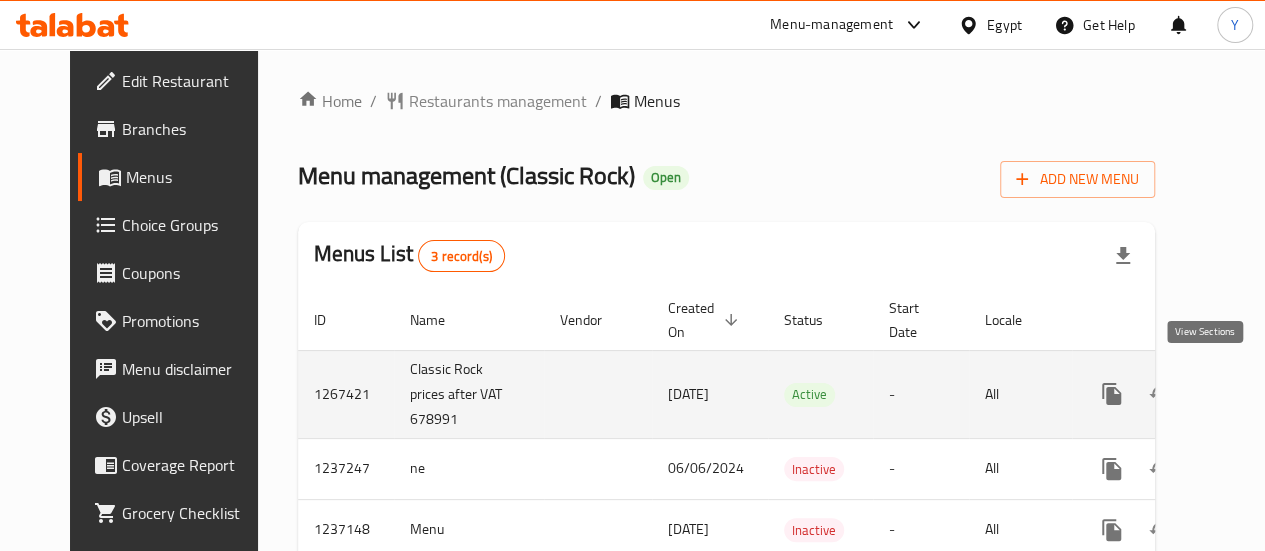 click 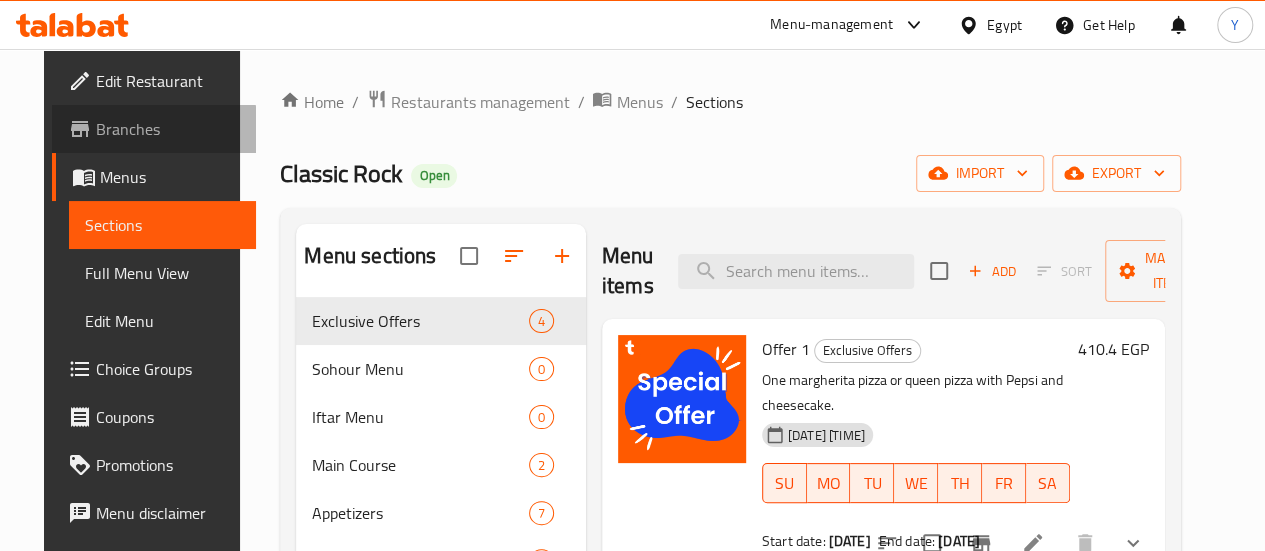 click on "Branches" at bounding box center (167, 129) 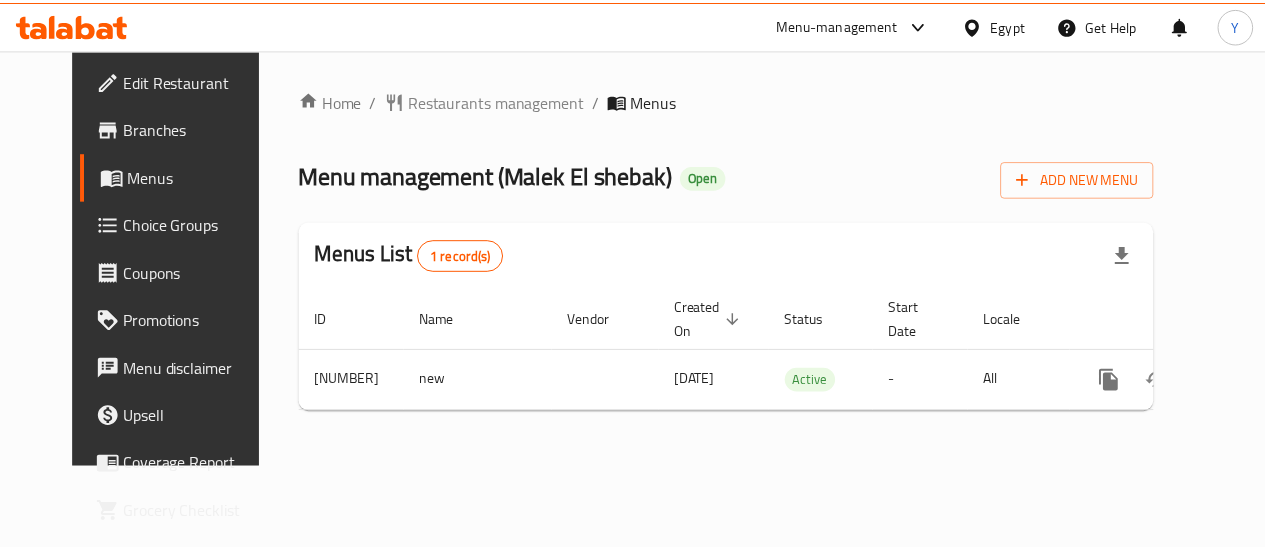 scroll, scrollTop: 0, scrollLeft: 0, axis: both 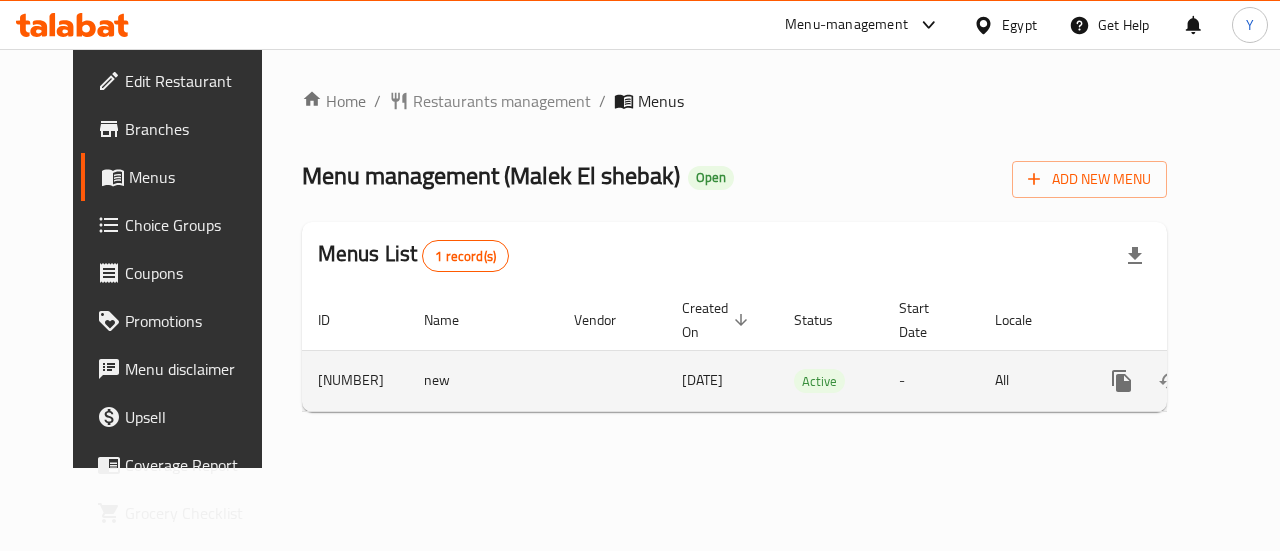 click at bounding box center [1266, 381] 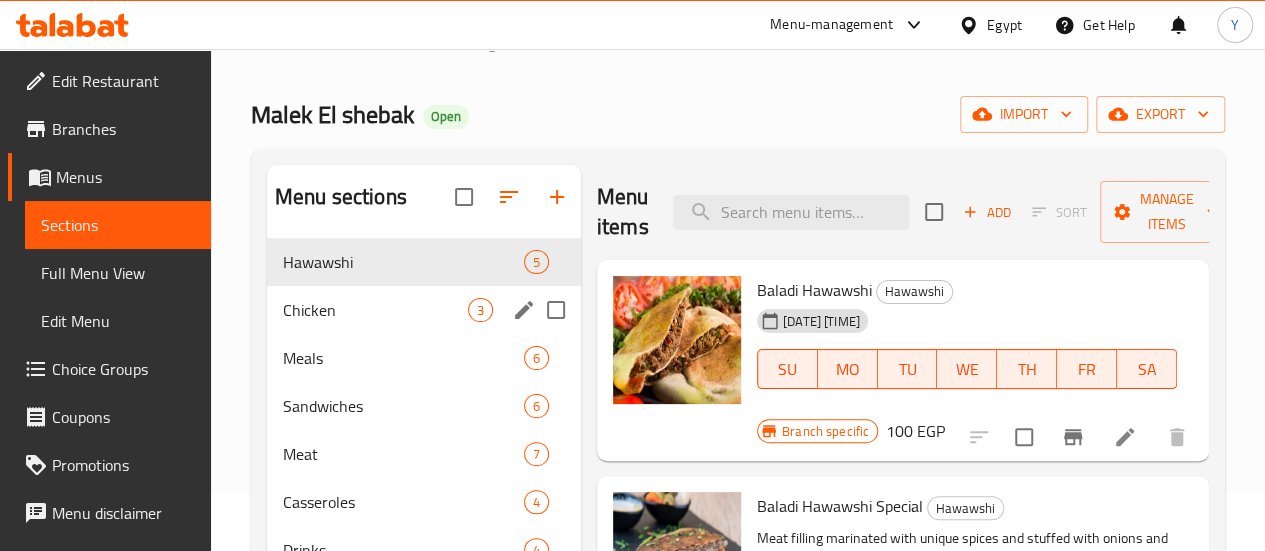 scroll, scrollTop: 100, scrollLeft: 0, axis: vertical 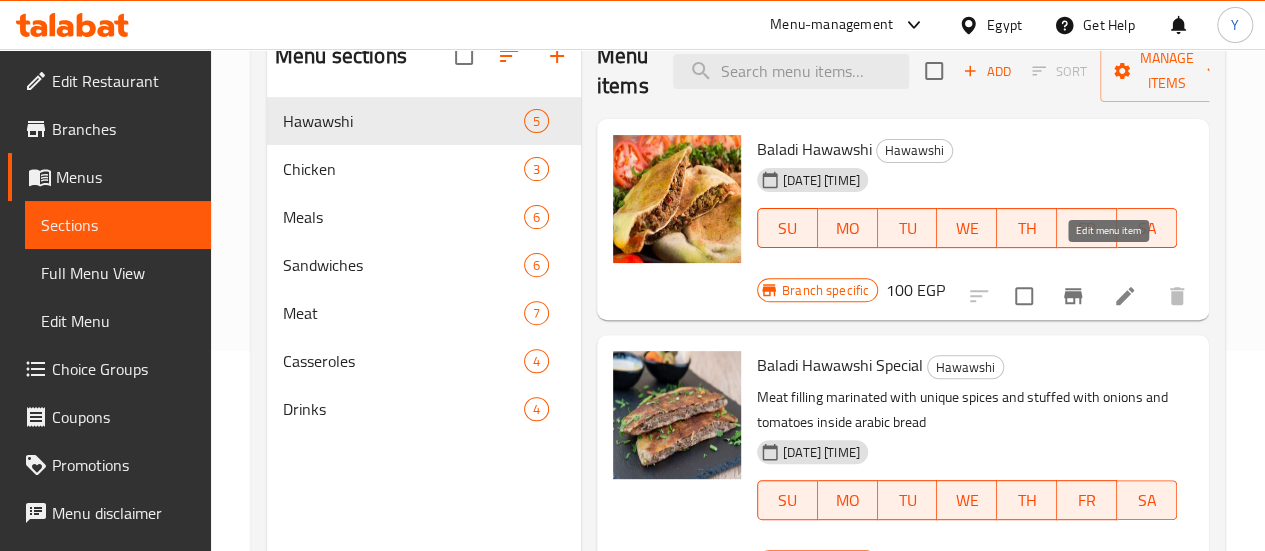click 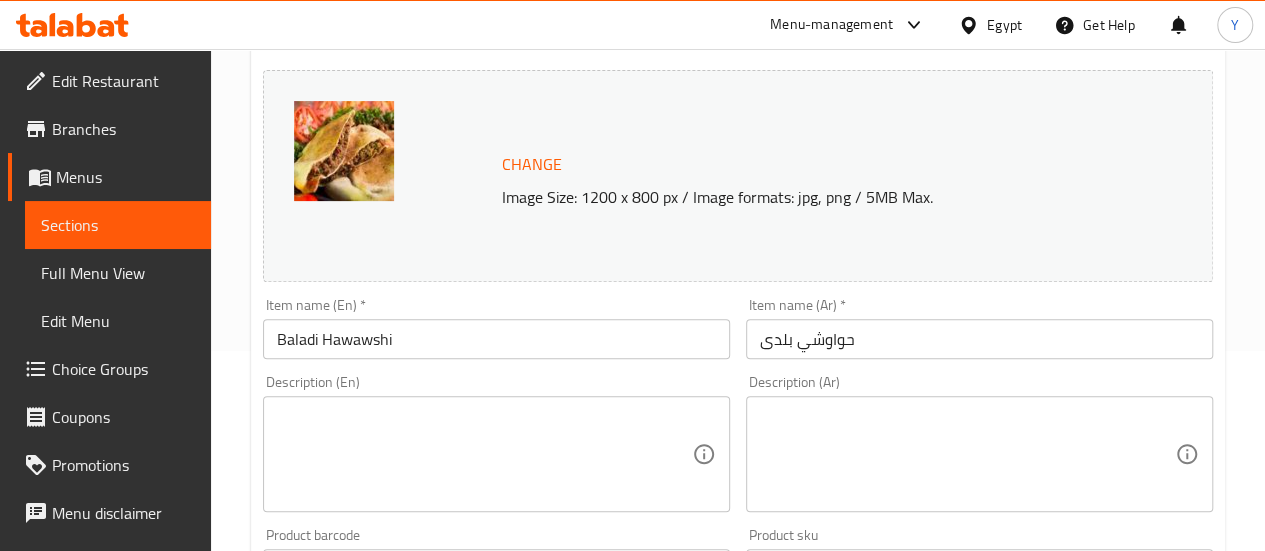 scroll, scrollTop: 300, scrollLeft: 0, axis: vertical 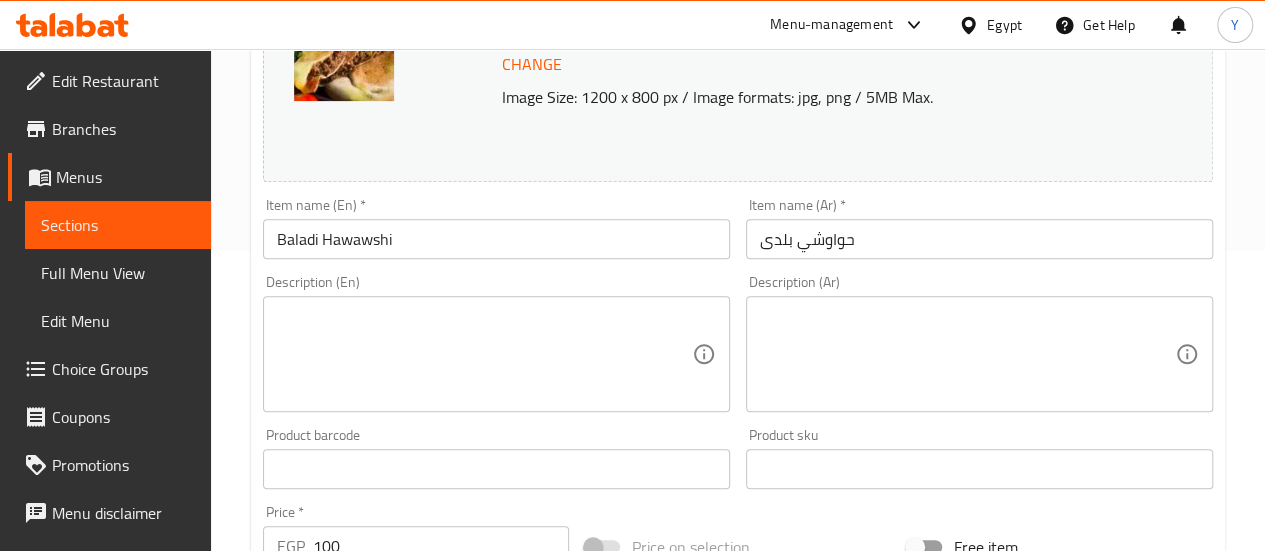 click at bounding box center [484, 354] 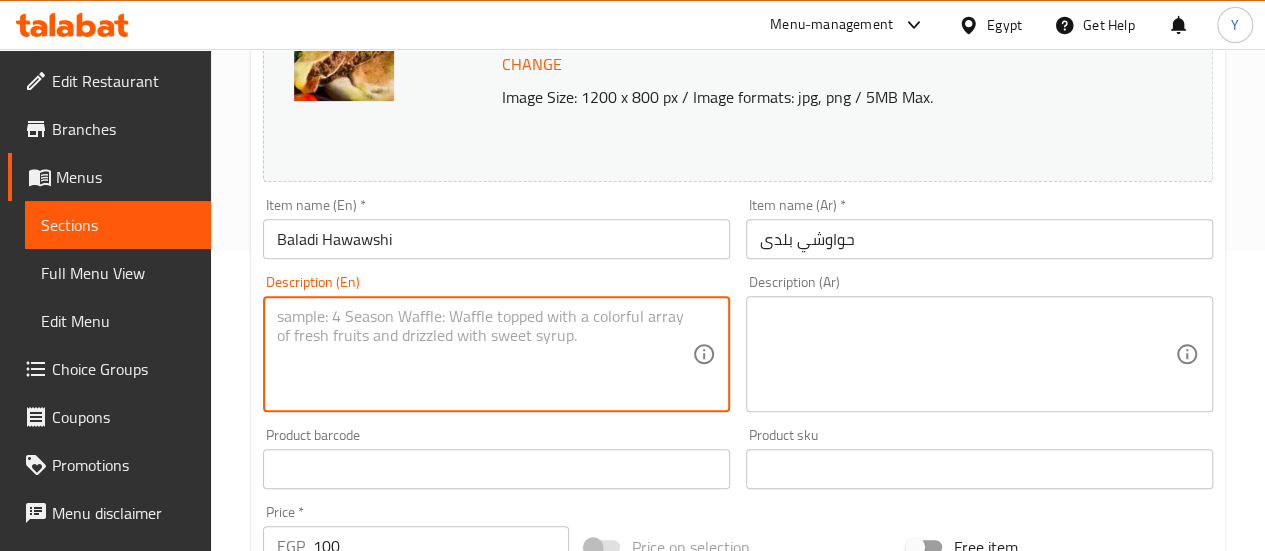 click at bounding box center (967, 354) 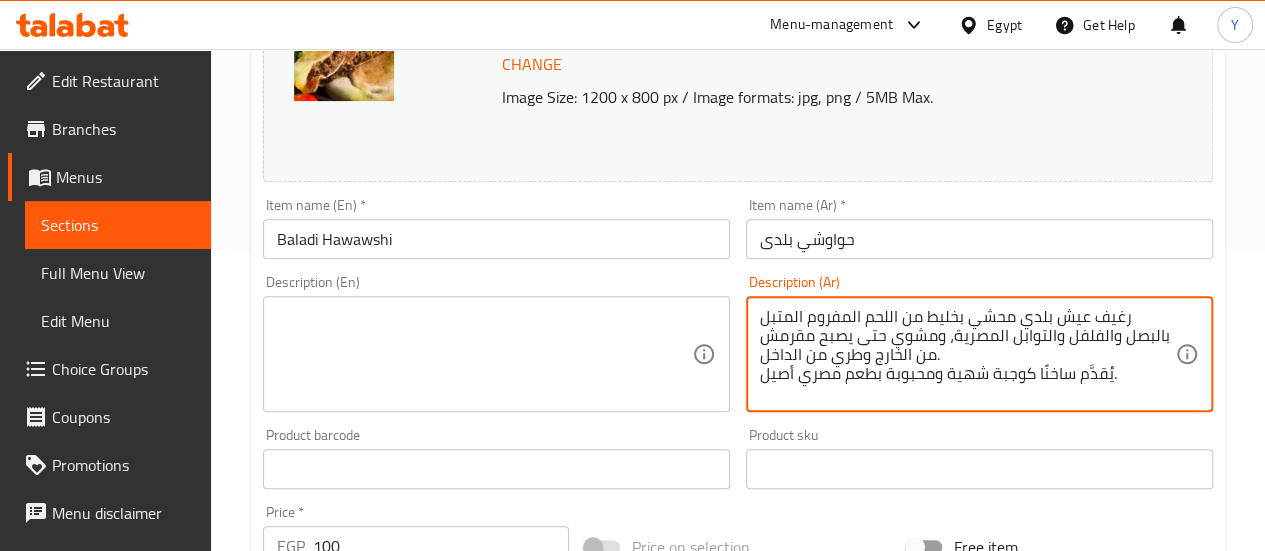 type on "رغيف عيش بلدي محشي بخليط من اللحم المفروم المتبل بالبصل والفلفل والتوابل المصرية، ومشوي حتى يصبح مقرمش من الخارج وطري من الداخل.
يُقدَّم ساخنًا كوجبة شهية ومحبوبة بطعم مصري أصيل." 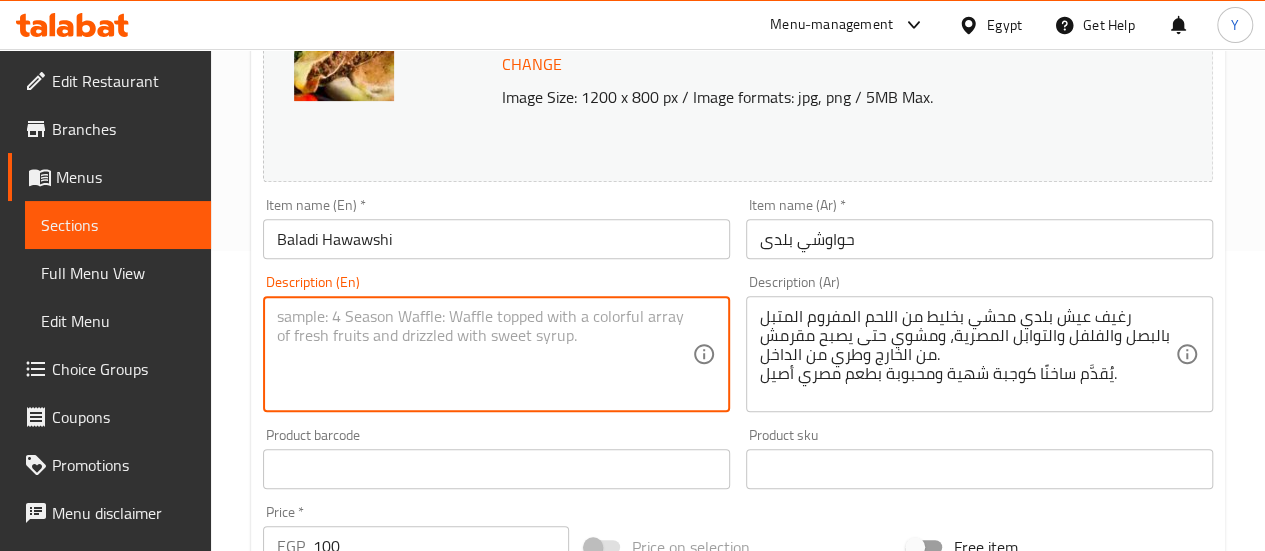 click at bounding box center [484, 354] 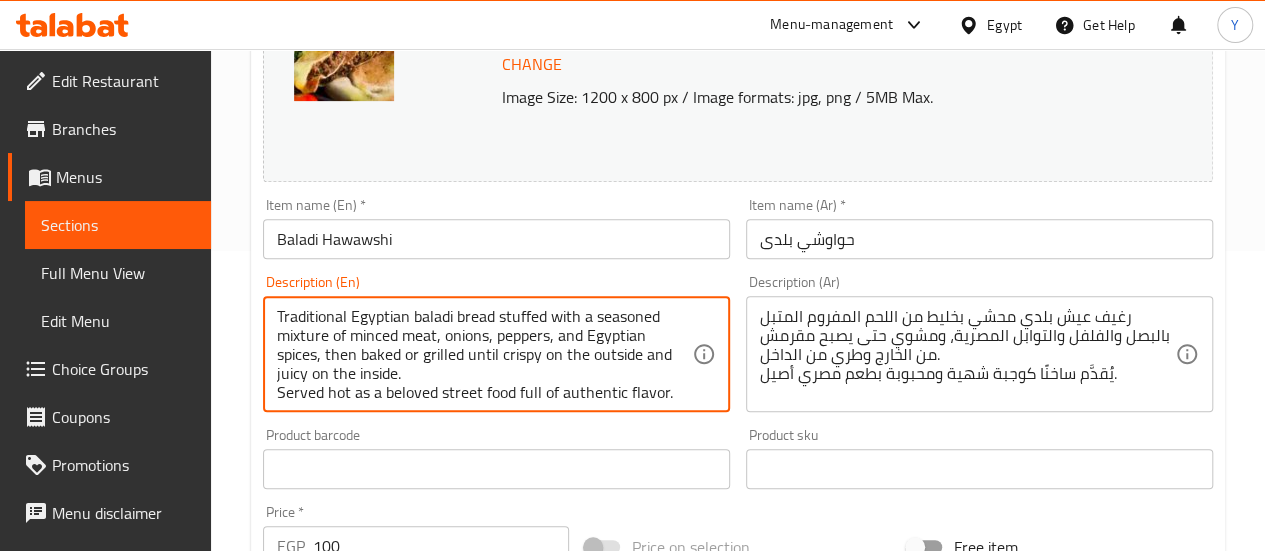 scroll, scrollTop: 4, scrollLeft: 0, axis: vertical 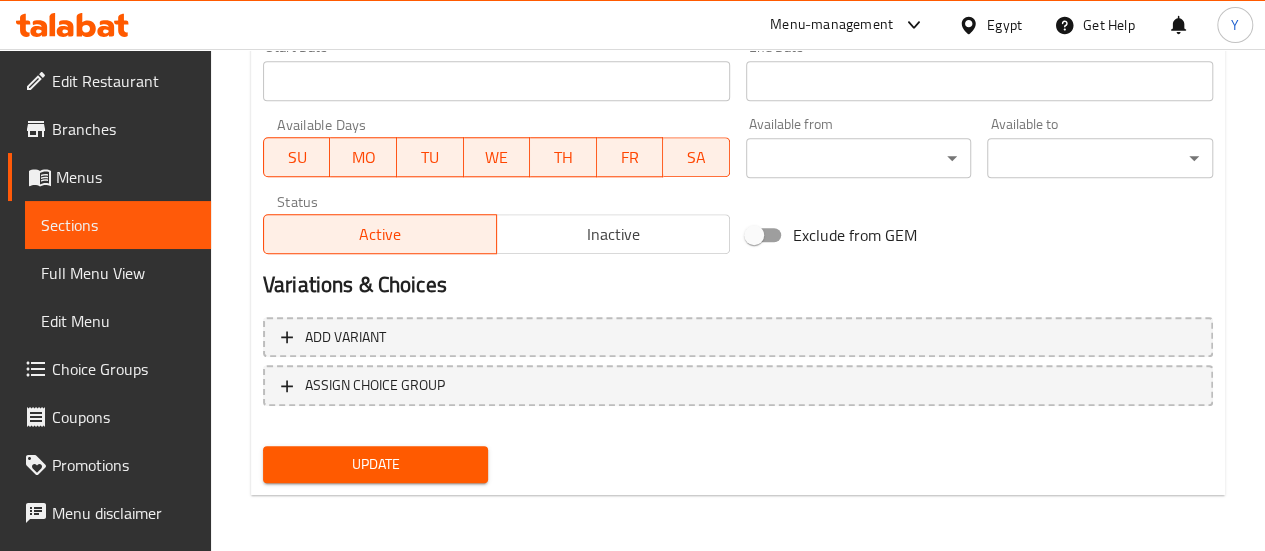 type on "Traditional Egyptian baladi bread stuffed with a seasoned mixture of minced meat, onions, peppers, and Egyptian spices, then baked or grilled until crispy on the outside and juicy on the inside.
Served hot as a beloved street food full of authentic flavor." 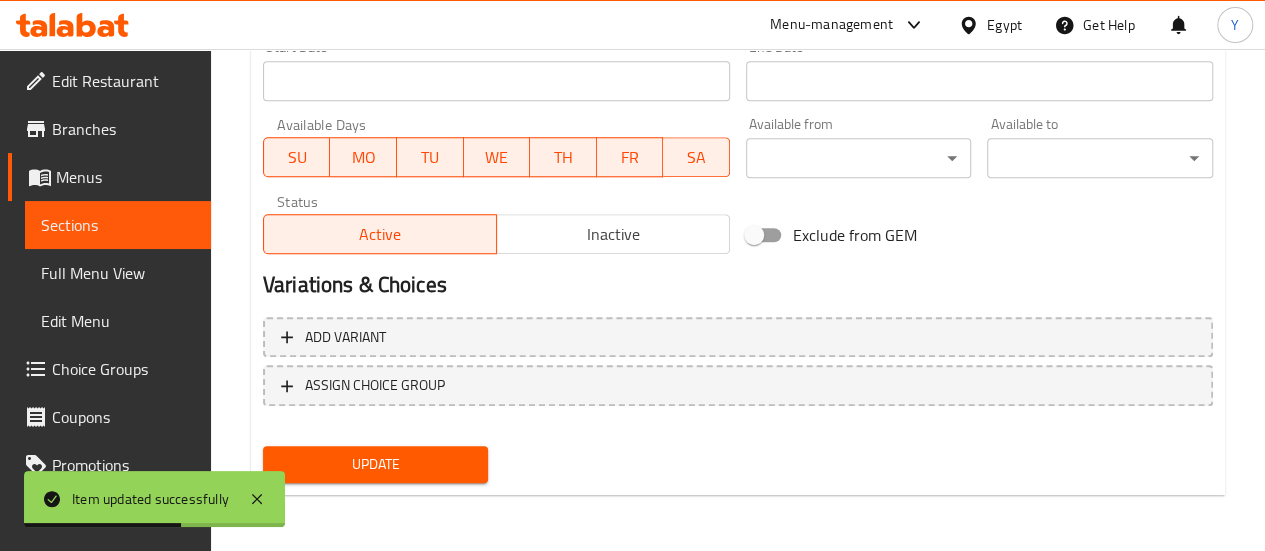 click on "Sections" at bounding box center (118, 225) 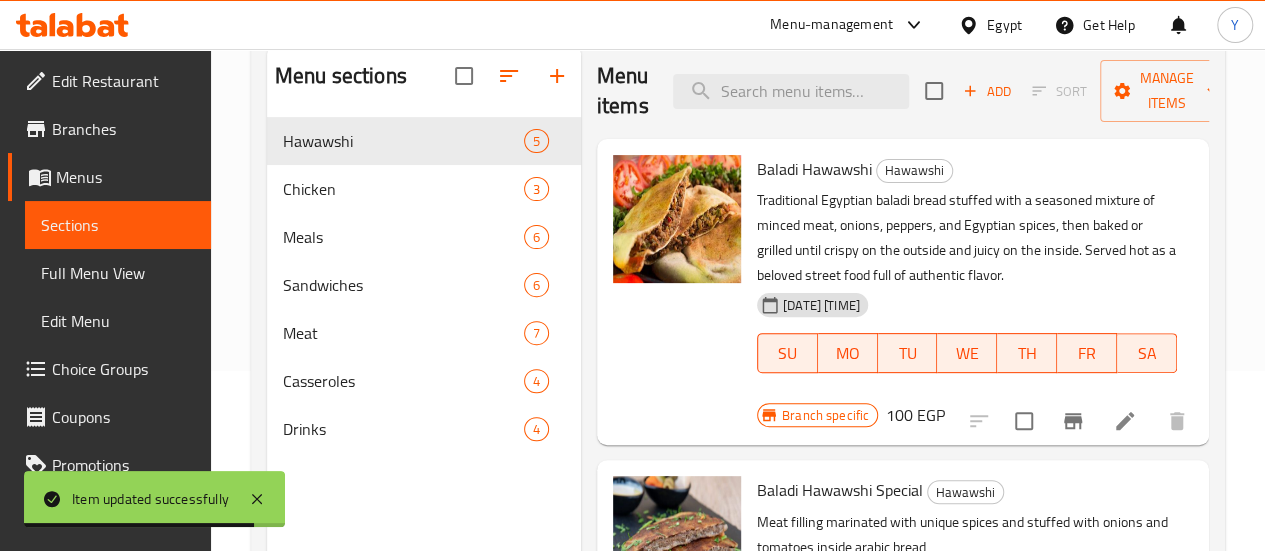 scroll, scrollTop: 280, scrollLeft: 0, axis: vertical 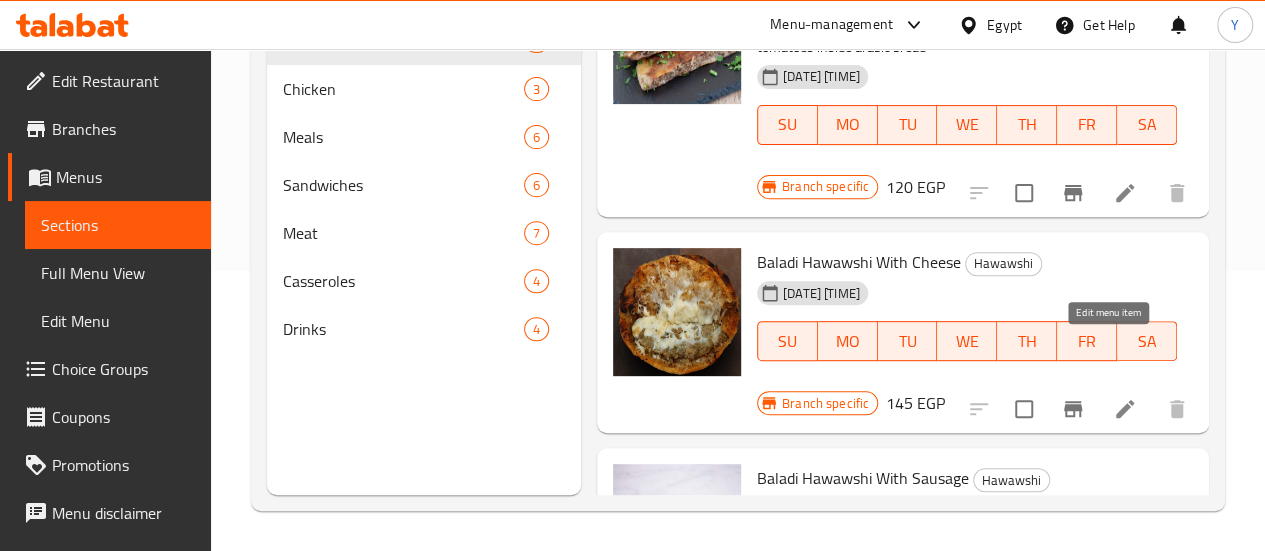 click 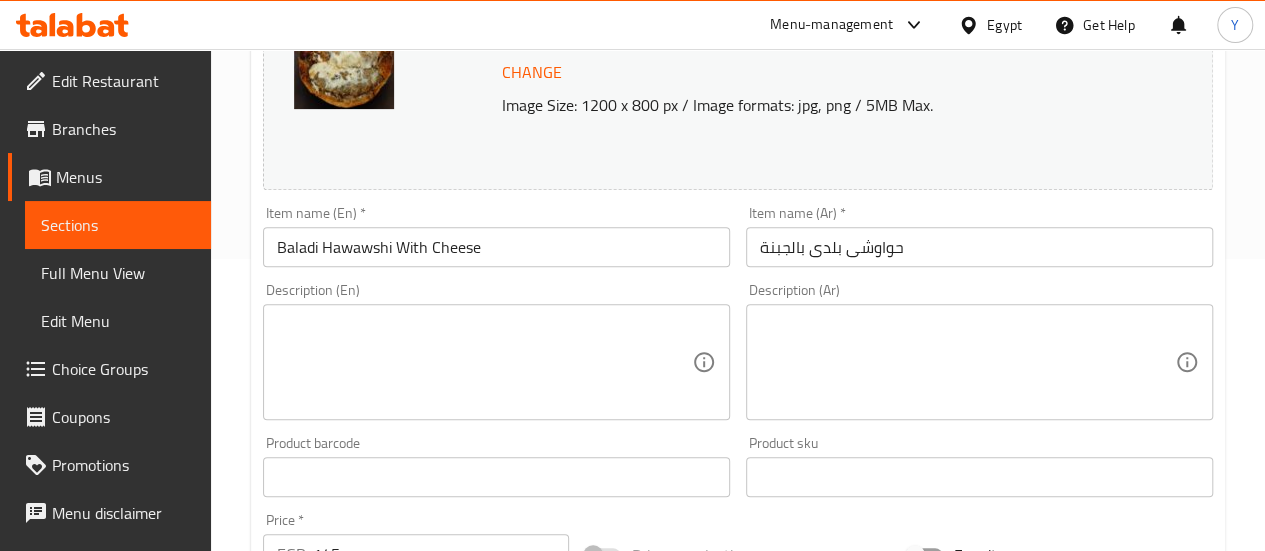 scroll, scrollTop: 400, scrollLeft: 0, axis: vertical 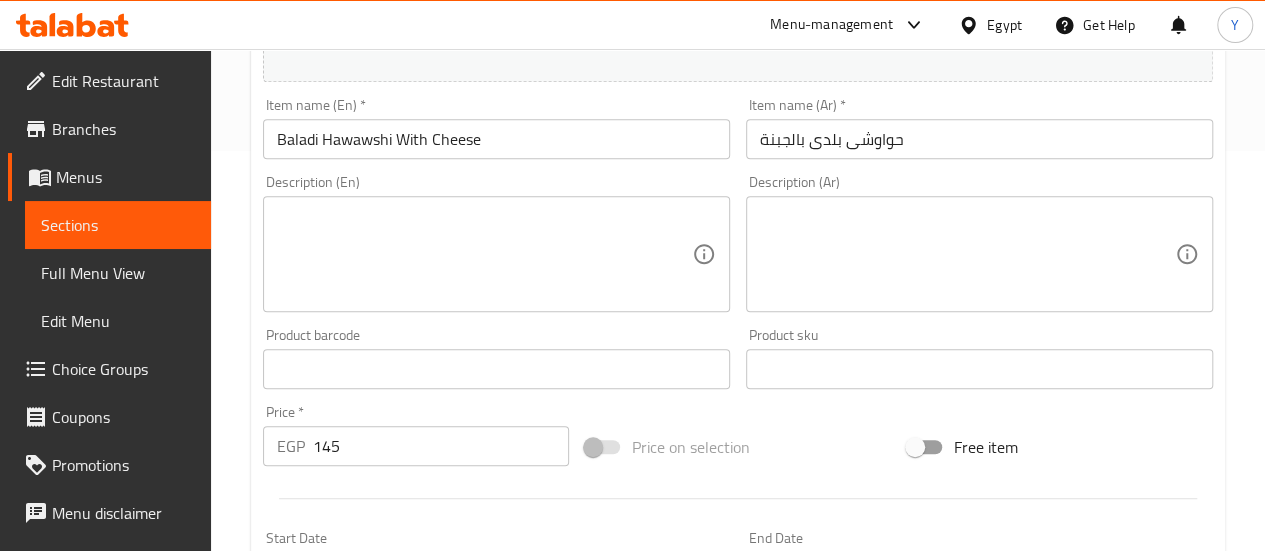 click at bounding box center (484, 254) 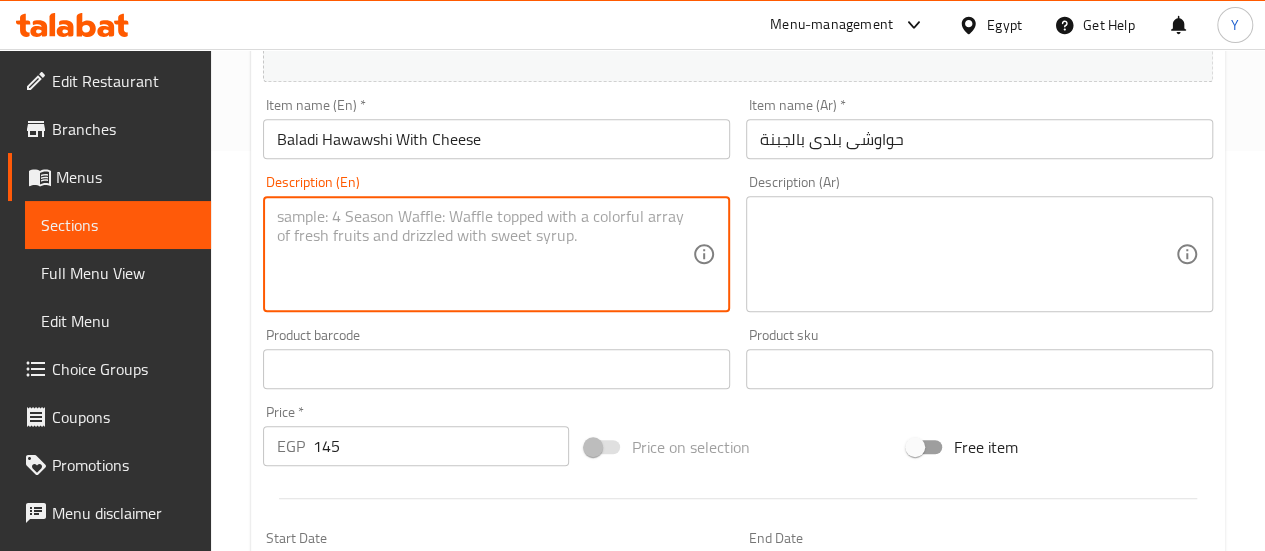 click at bounding box center [967, 254] 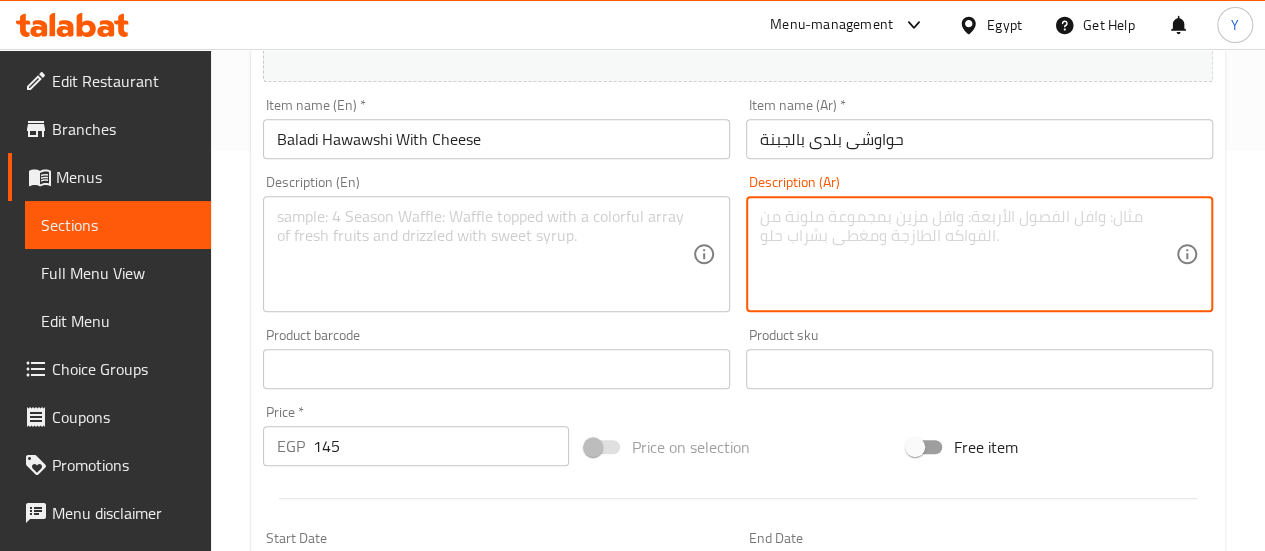paste on "Baladi Hawawshi With Cheese" 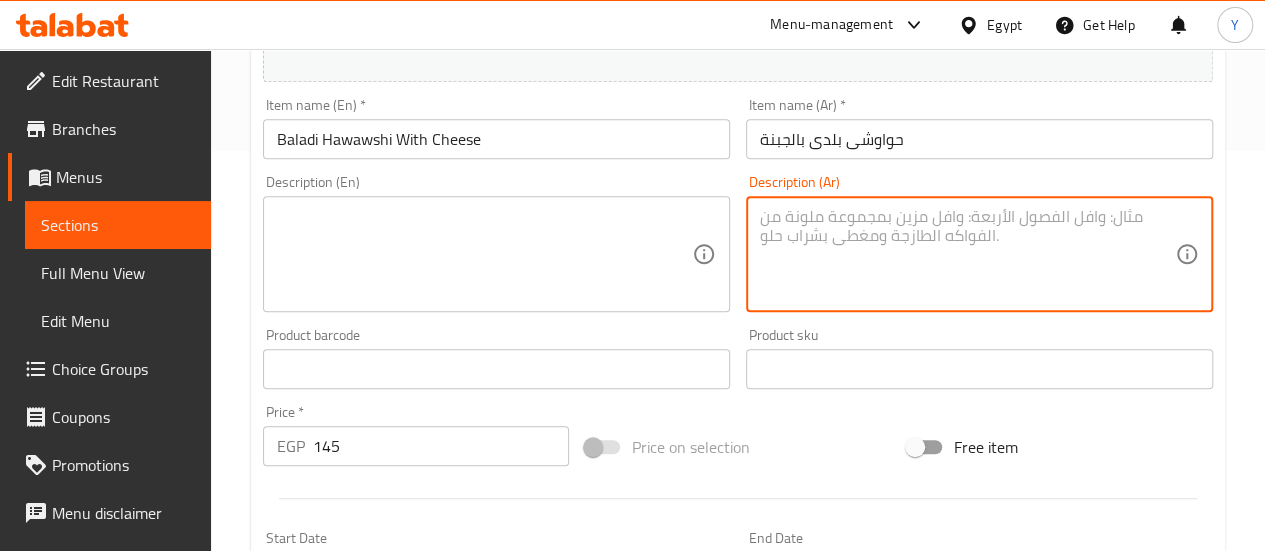 type on "Baladi Hawawshi With Cheese" 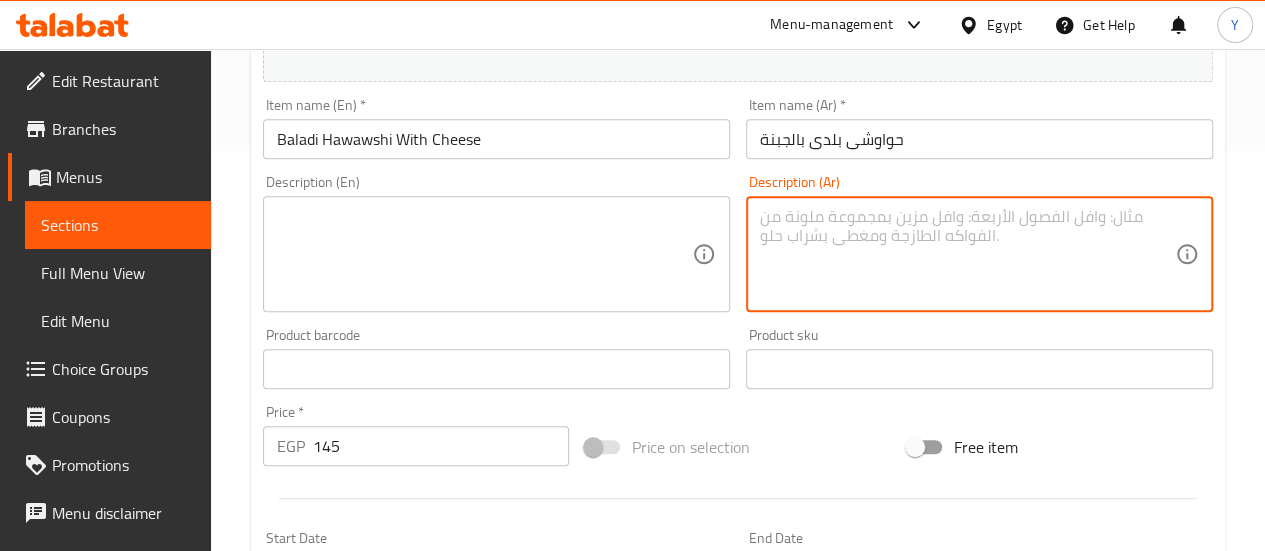 paste on "رغيف عيش بلدي محشي بلحم مفروم متبل بالبصل والفلفل والتوابل، ومضاف إليه جبنة سايحة بتدوب جوّه الحشو.
يتشوي لحد ما يبقى مقرمش من برّه وطري ولذيذ من جوّه، بطعم غني ومميز." 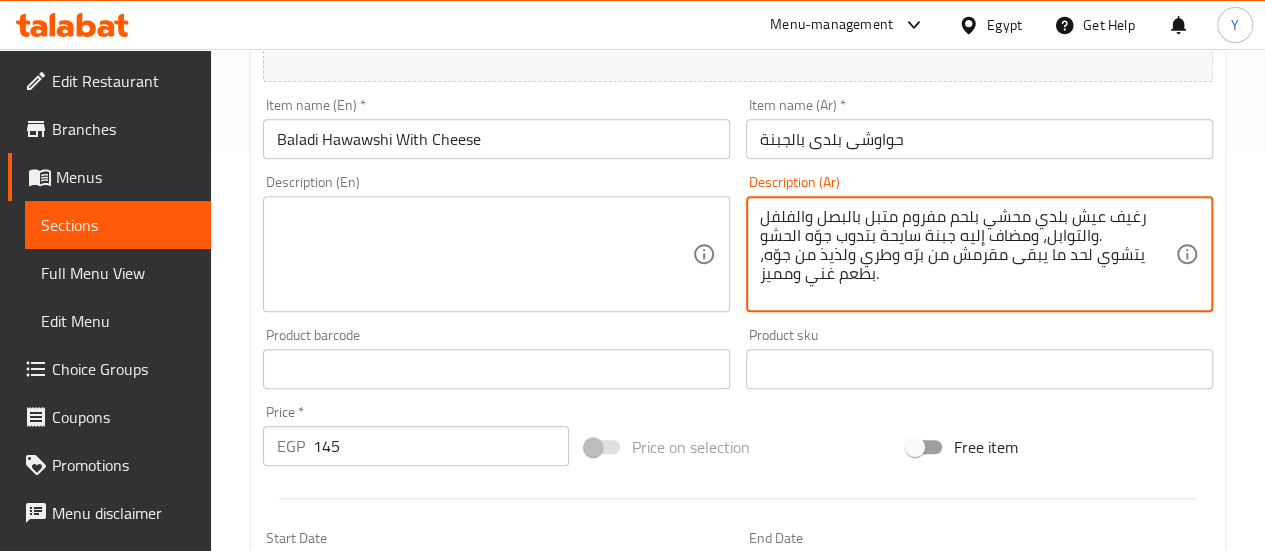 type on "رغيف عيش بلدي محشي بلحم مفروم متبل بالبصل والفلفل والتوابل، ومضاف إليه جبنة سايحة بتدوب جوّه الحشو.
يتشوي لحد ما يبقى مقرمش من برّه وطري ولذيذ من جوّه، بطعم غني ومميز." 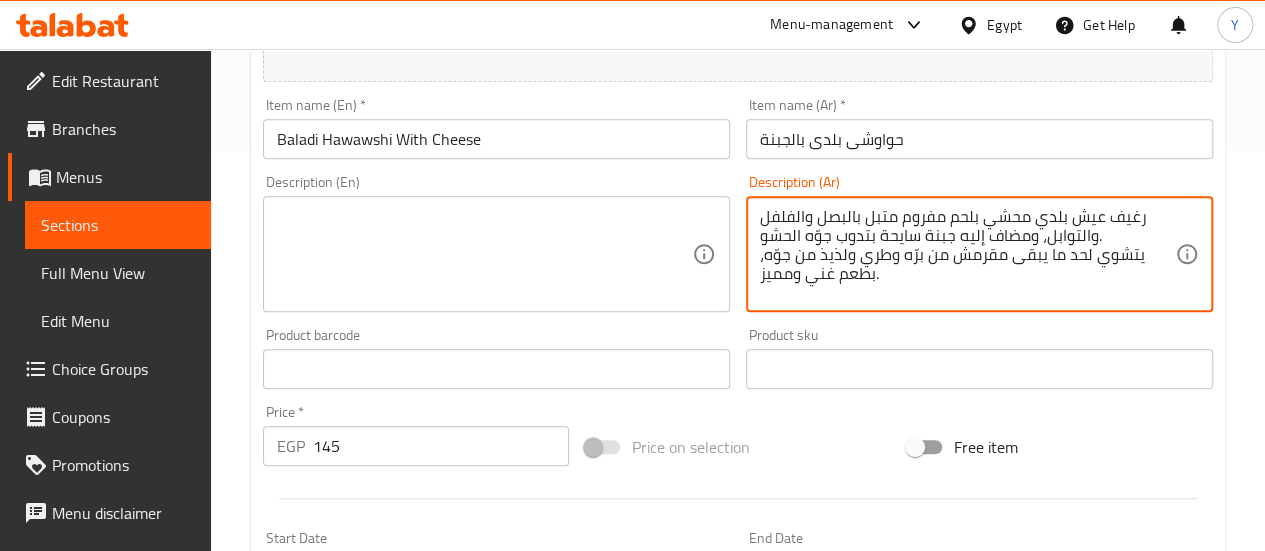 click at bounding box center (484, 254) 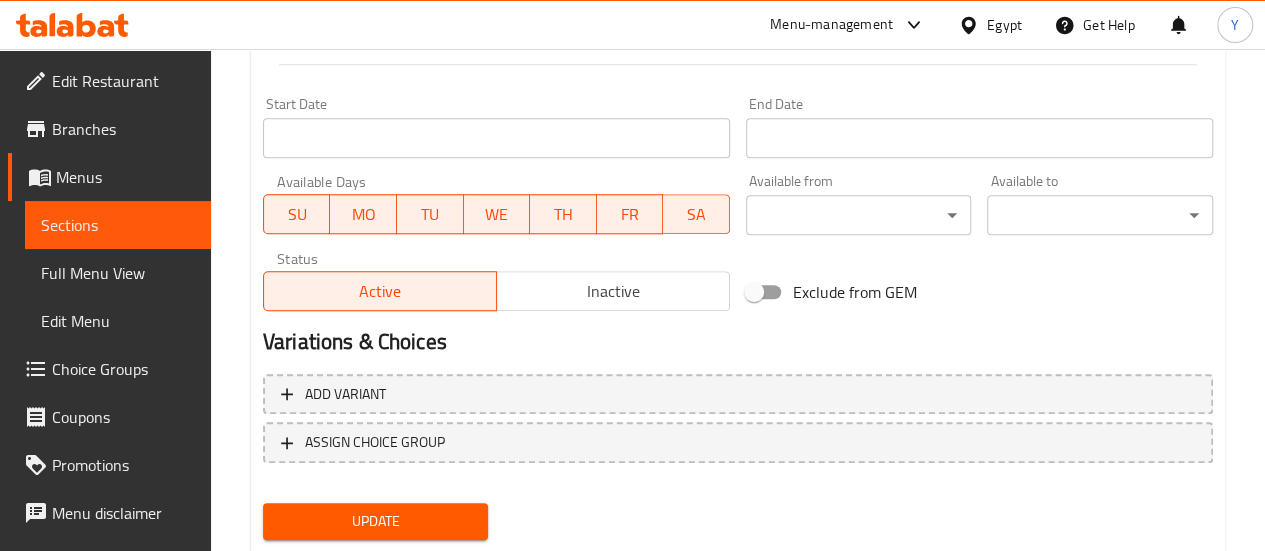 scroll, scrollTop: 891, scrollLeft: 0, axis: vertical 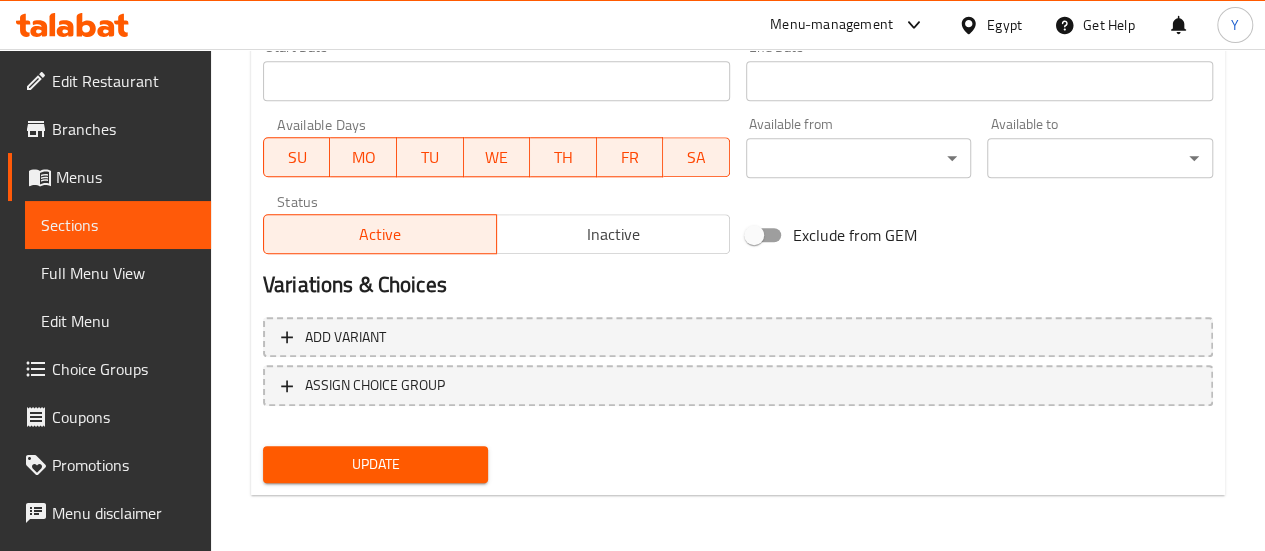 type on "Traditional Egyptian baladi bread stuffed with spiced minced meat, onions, peppers, and melted cheese inside.
Grilled to perfection until crispy on the outside and juicy and cheesy on the inside. A rich twist on a local favorite." 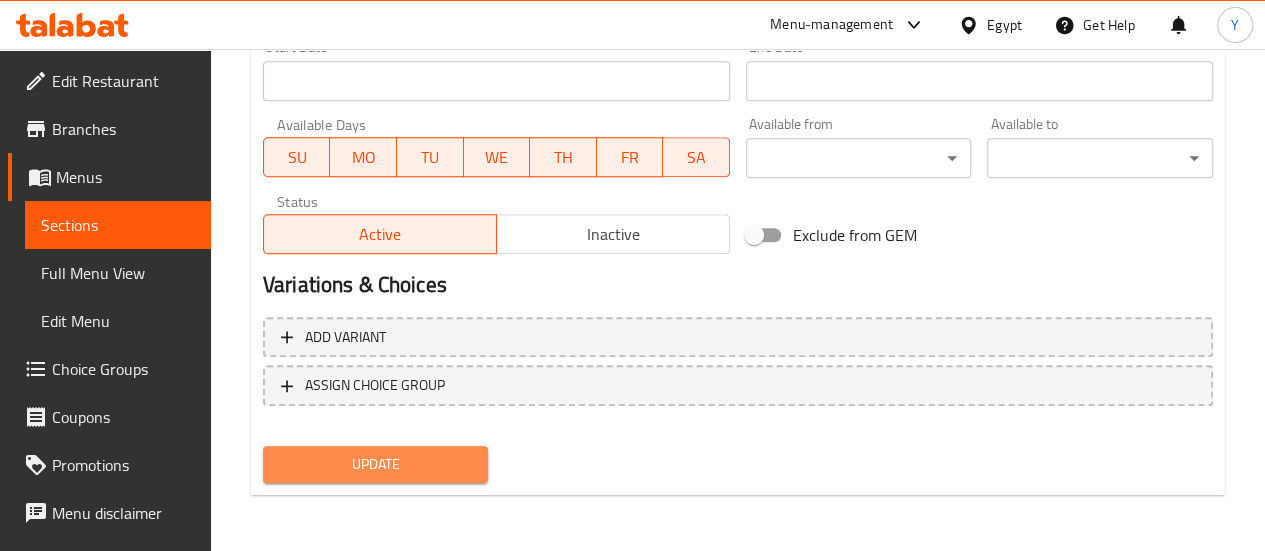click on "Update" at bounding box center [376, 464] 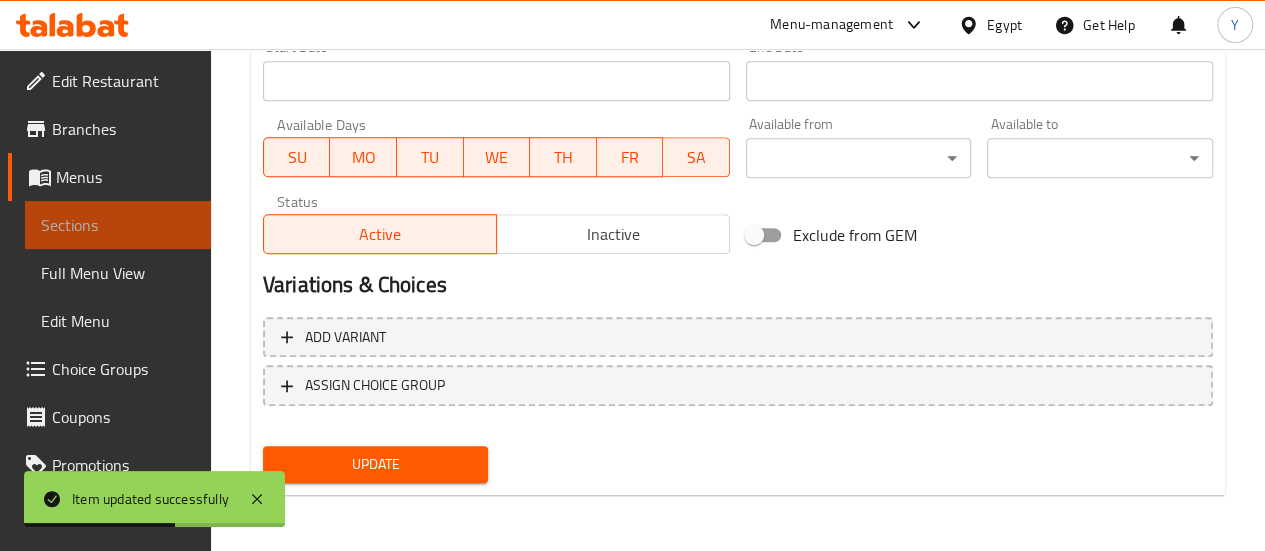 click on "Sections" at bounding box center (118, 225) 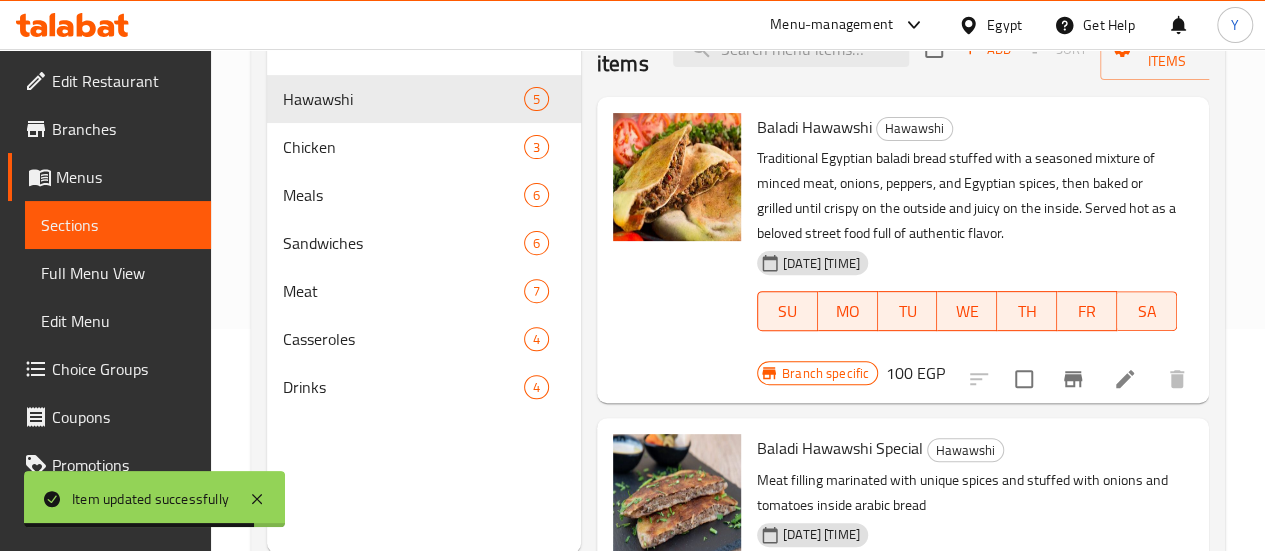 scroll, scrollTop: 280, scrollLeft: 0, axis: vertical 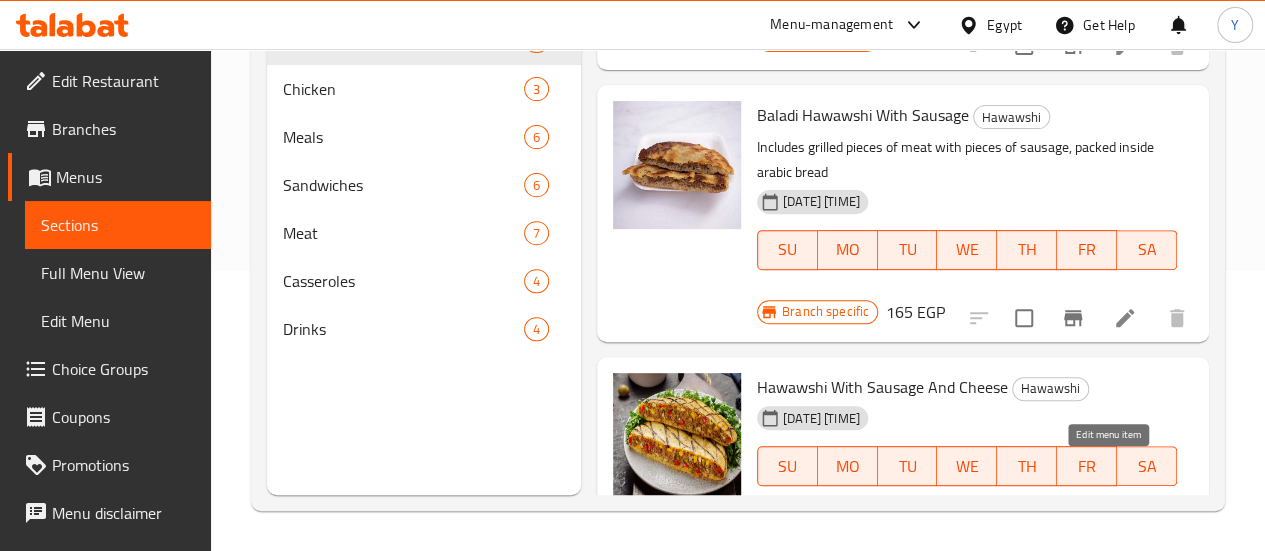 click 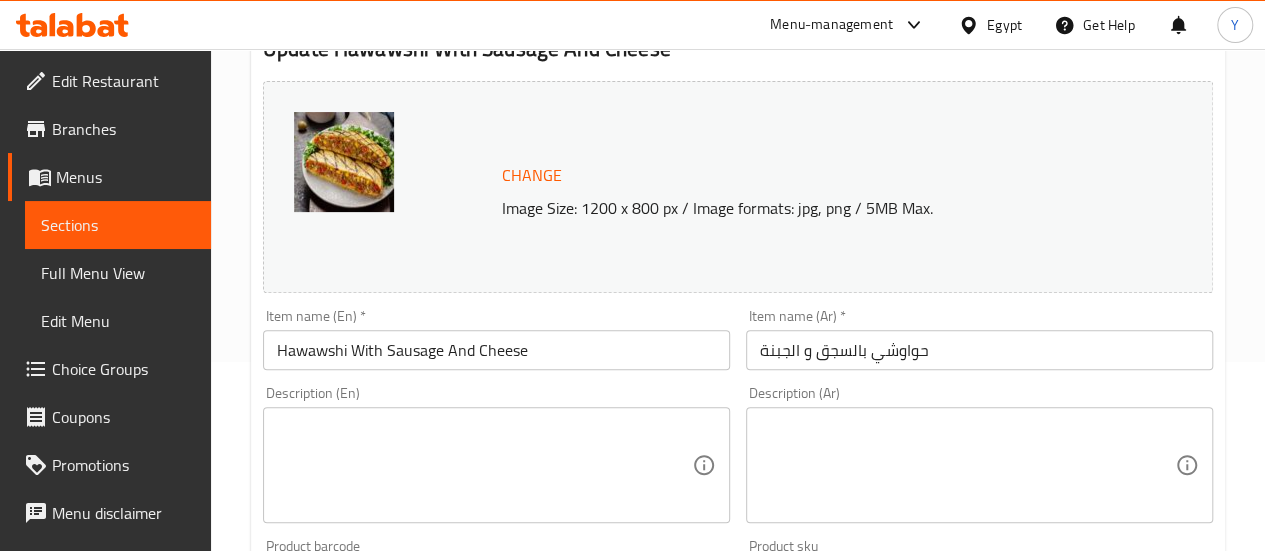 scroll, scrollTop: 300, scrollLeft: 0, axis: vertical 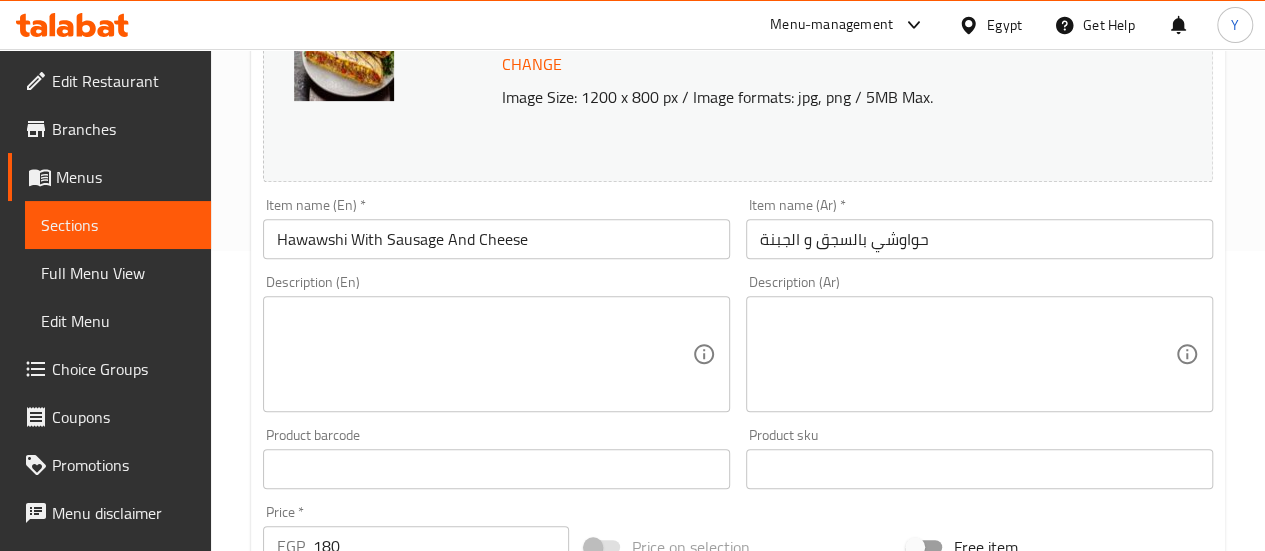 click at bounding box center [967, 354] 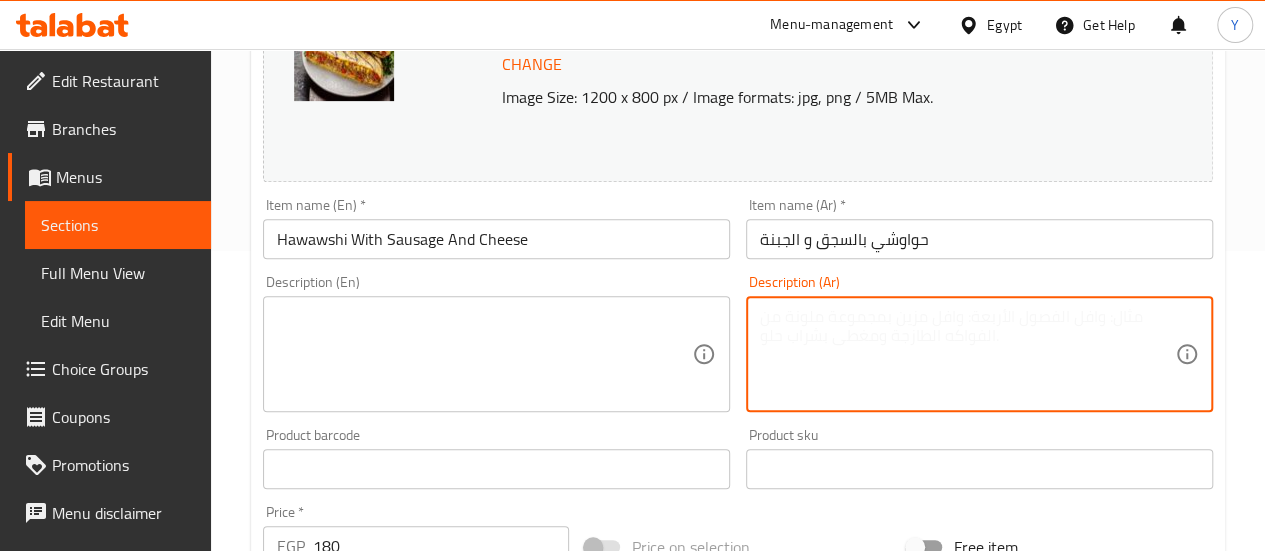 paste on "رغيف عيش بلدي محشي بخليط مميز من السجق البلدي المتبل والجبنة السايحة، مع بصل وفلفل وتوابل شرقية.
يتشوي لحد ما يبقى مقرمش من بره ودايب من جوه… طعم جريء ومشبع!" 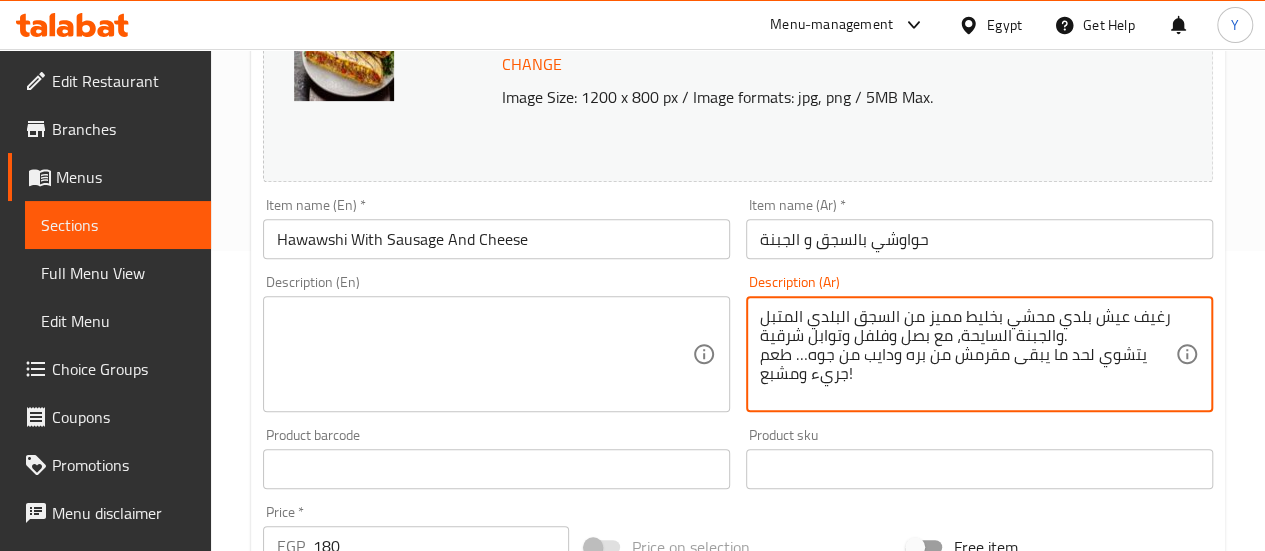 type on "رغيف عيش بلدي محشي بخليط مميز من السجق البلدي المتبل والجبنة السايحة، مع بصل وفلفل وتوابل شرقية.
يتشوي لحد ما يبقى مقرمش من بره ودايب من جوه… طعم جريء ومشبع!" 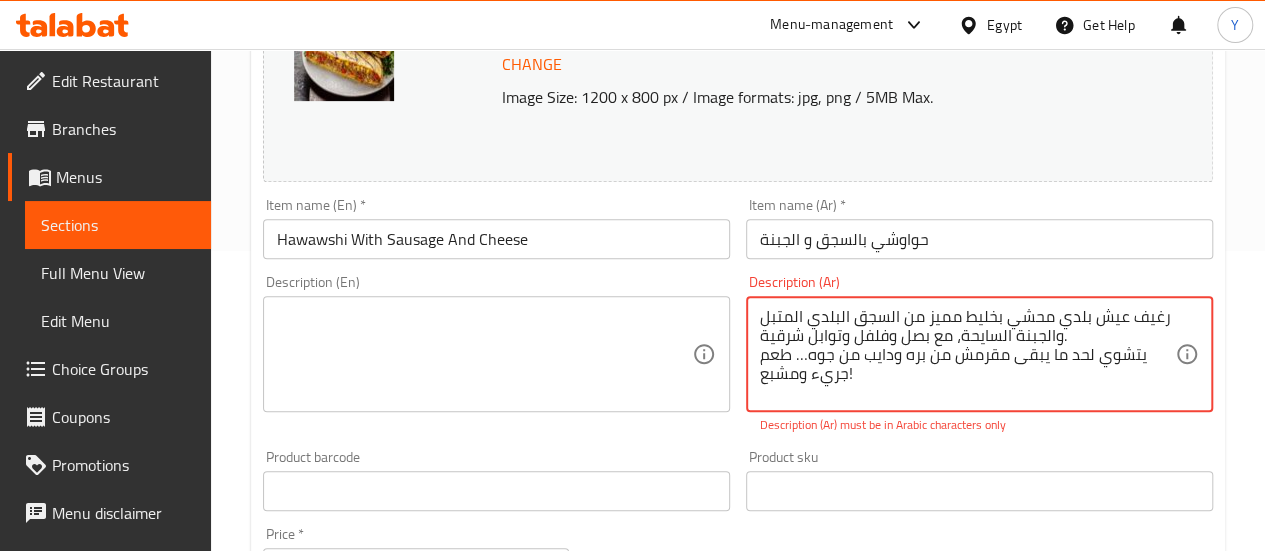 click at bounding box center [484, 354] 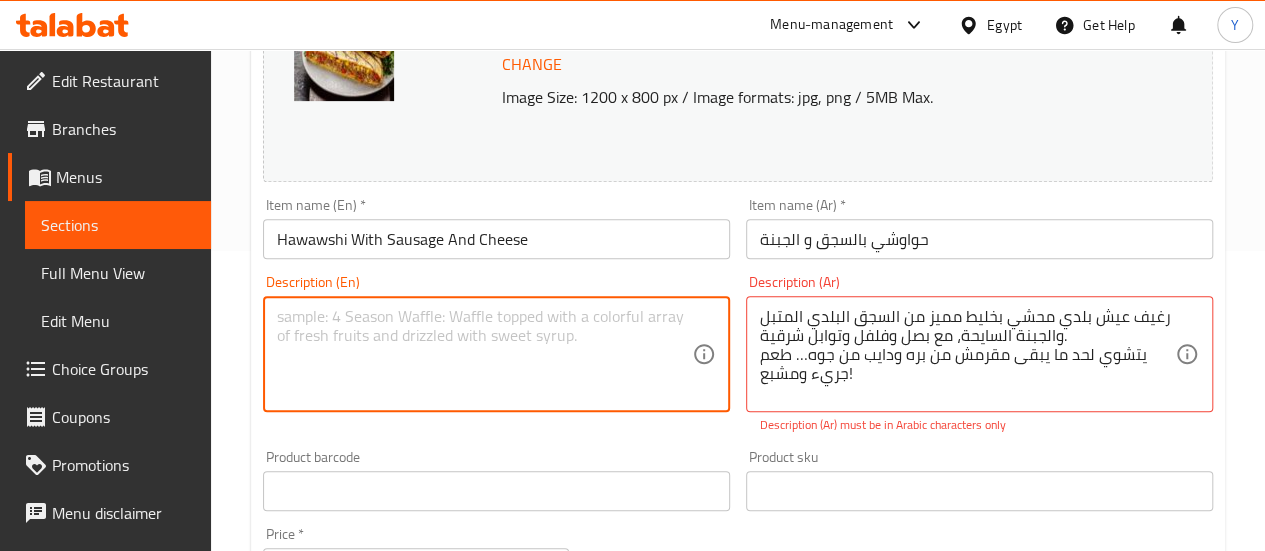 paste on "Egyptian baladi bread stuffed with flavorful spiced sausage, melted cheese, onions, and peppers, all seasoned with traditional spices.
Grilled until golden and crispy outside, and rich and cheesy inside — a bold and satisfying twist on the classic." 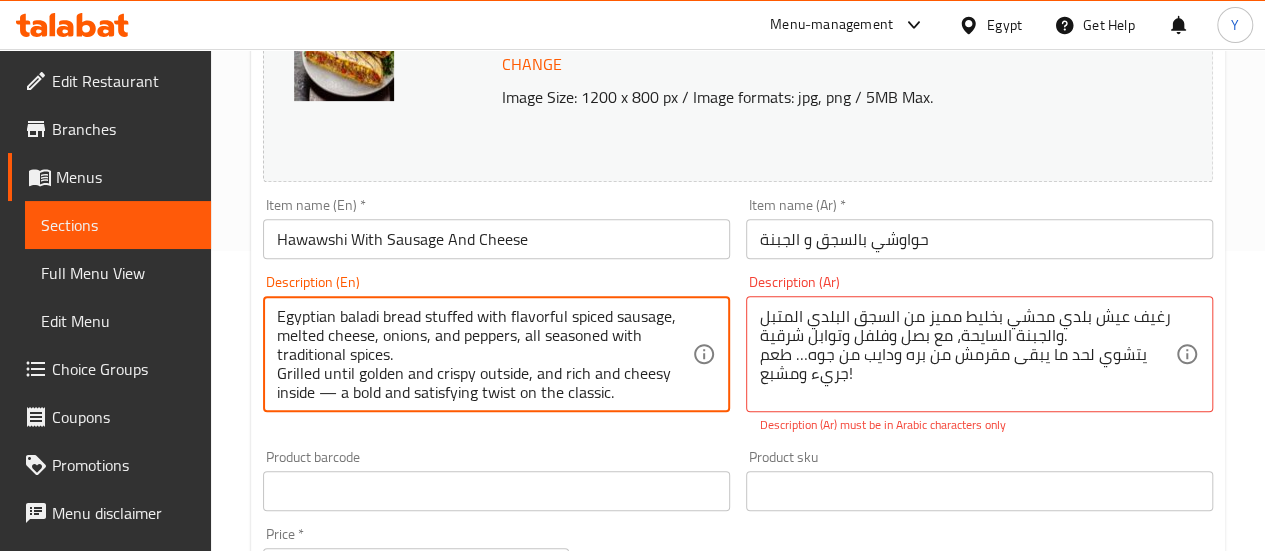 scroll, scrollTop: 4, scrollLeft: 0, axis: vertical 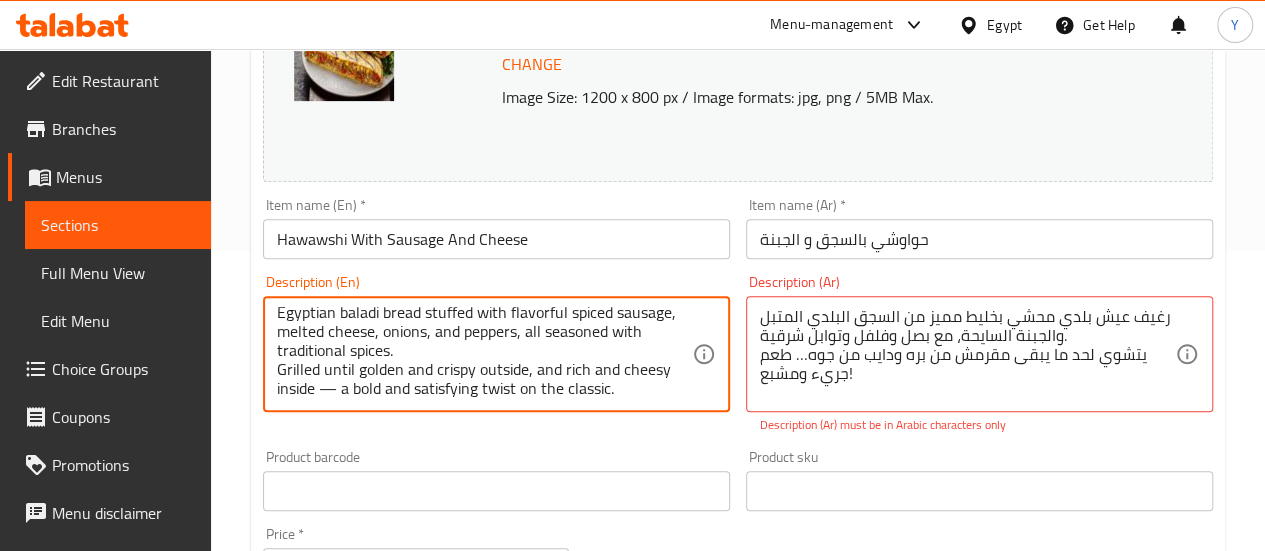 type on "Egyptian baladi bread stuffed with flavorful spiced sausage, melted cheese, onions, and peppers, all seasoned with traditional spices.
Grilled until golden and crispy outside, and rich and cheesy inside — a bold and satisfying twist on the classic." 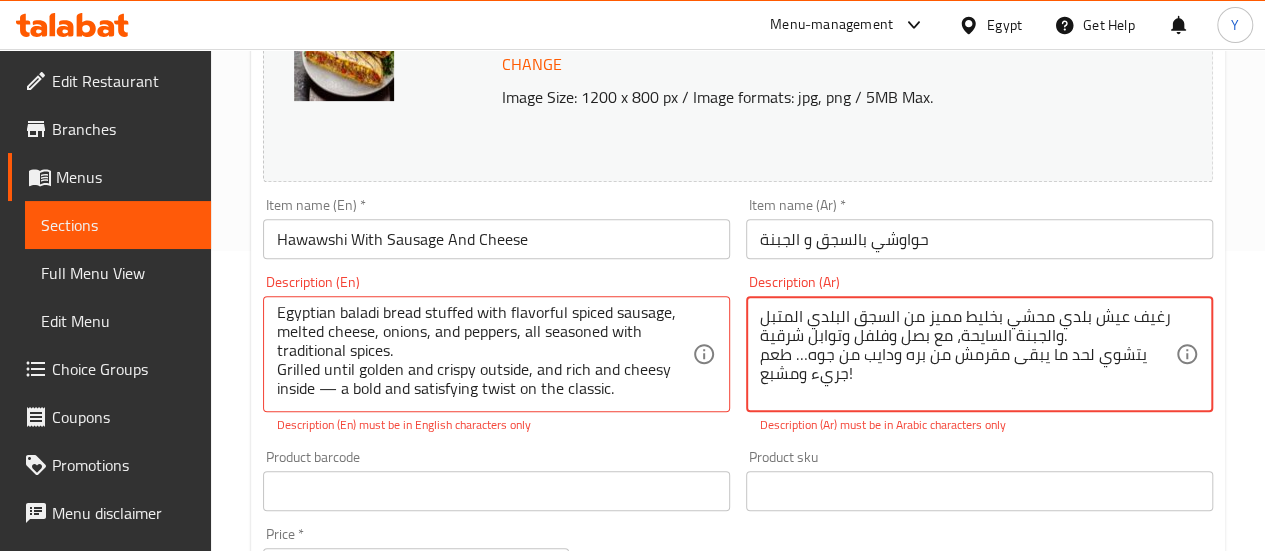 drag, startPoint x: 867, startPoint y: 371, endPoint x: 794, endPoint y: 359, distance: 73.97973 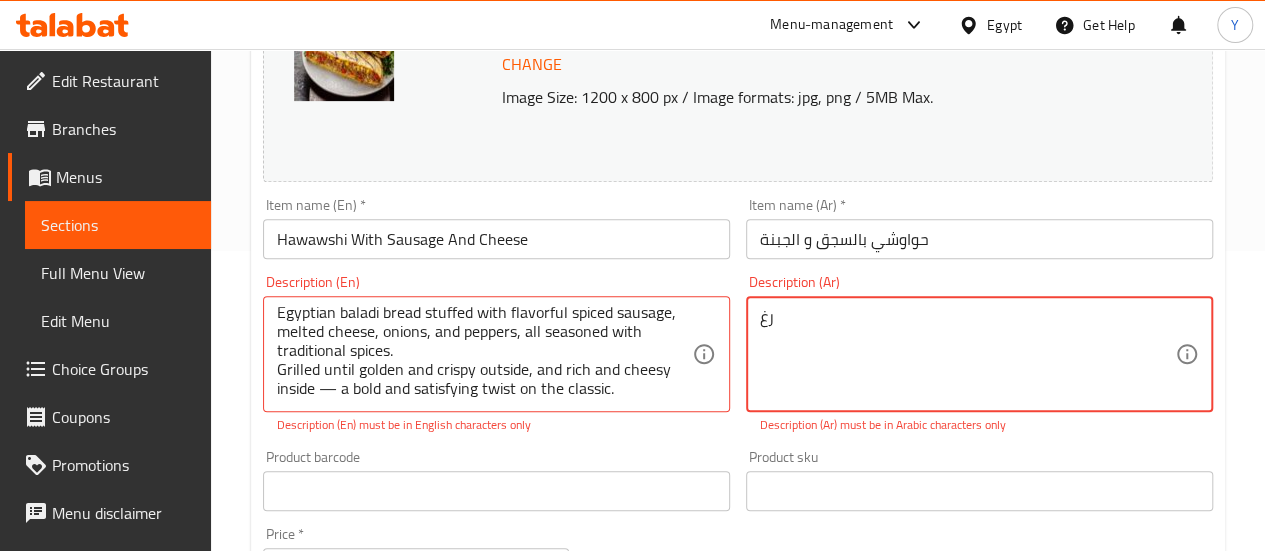 type on "ر" 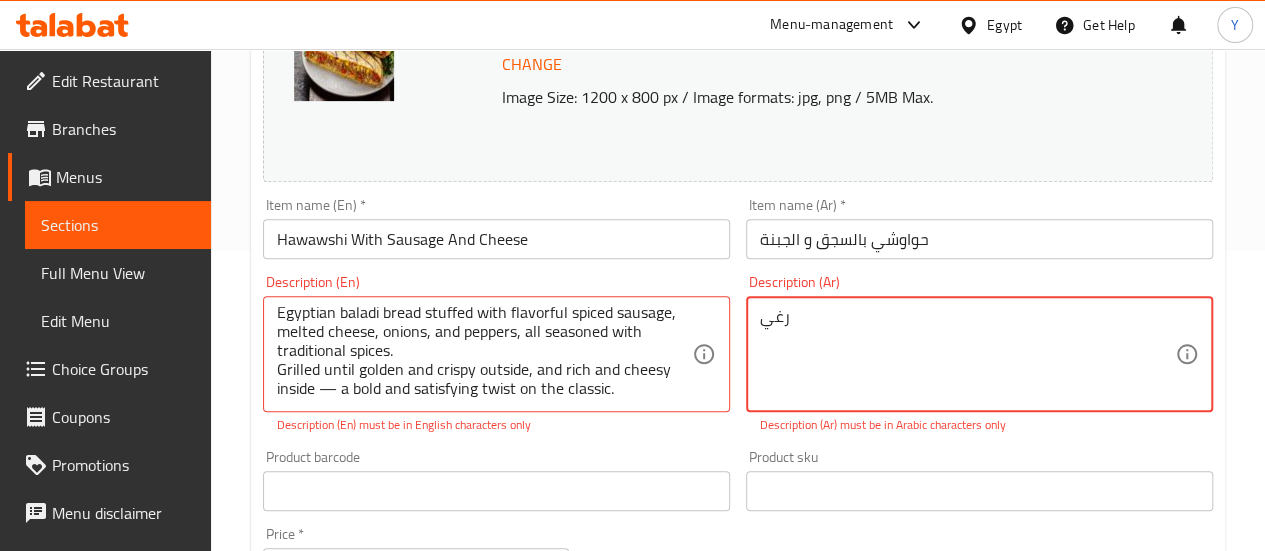 type on "رغيف" 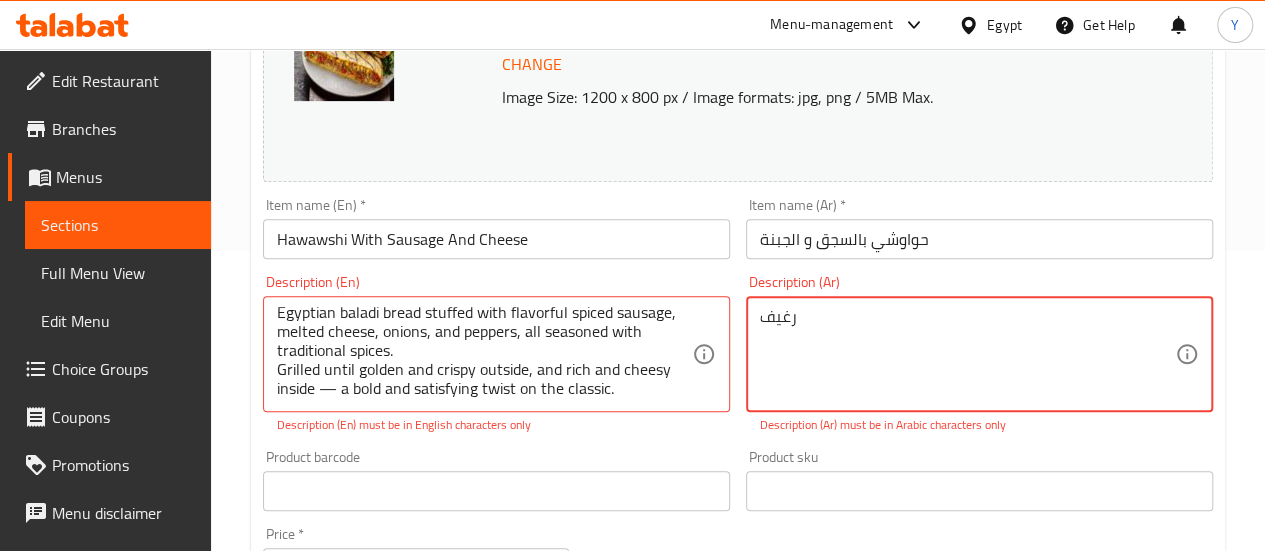 click on "رغيف" at bounding box center [967, 354] 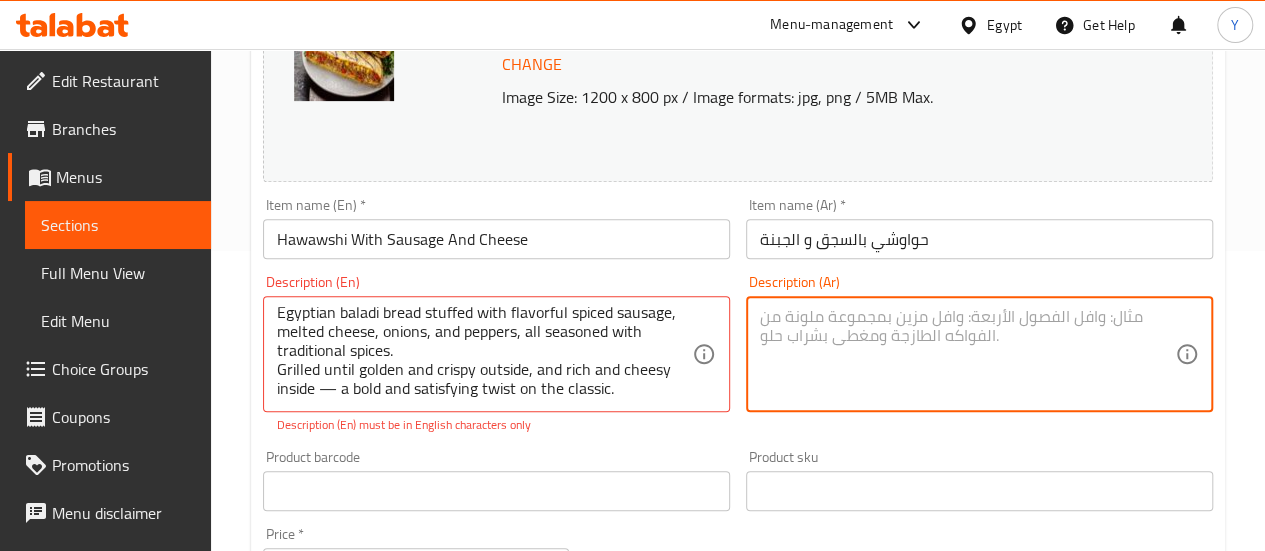 click at bounding box center (967, 354) 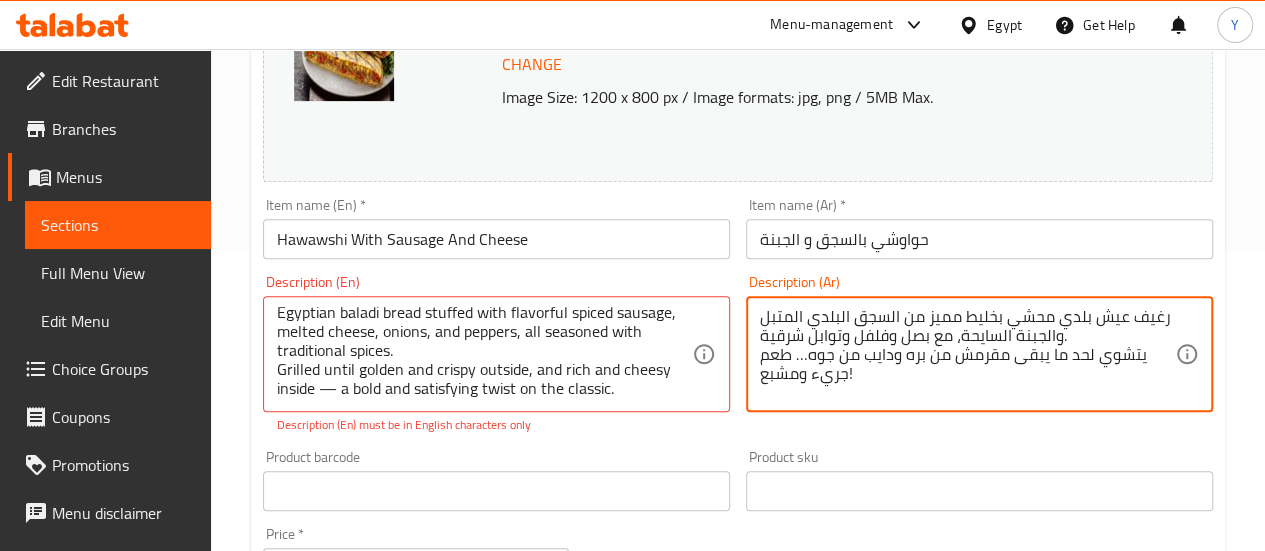 type on "رغيف عيش بلدي محشي بخليط مميز من السجق البلدي المتبل والجبنة السايحة، مع بصل وفلفل وتوابل شرقية.
يتشوي لحد ما يبقى مقرمش من بره ودايب من جوه… طعم جريء ومشبع!" 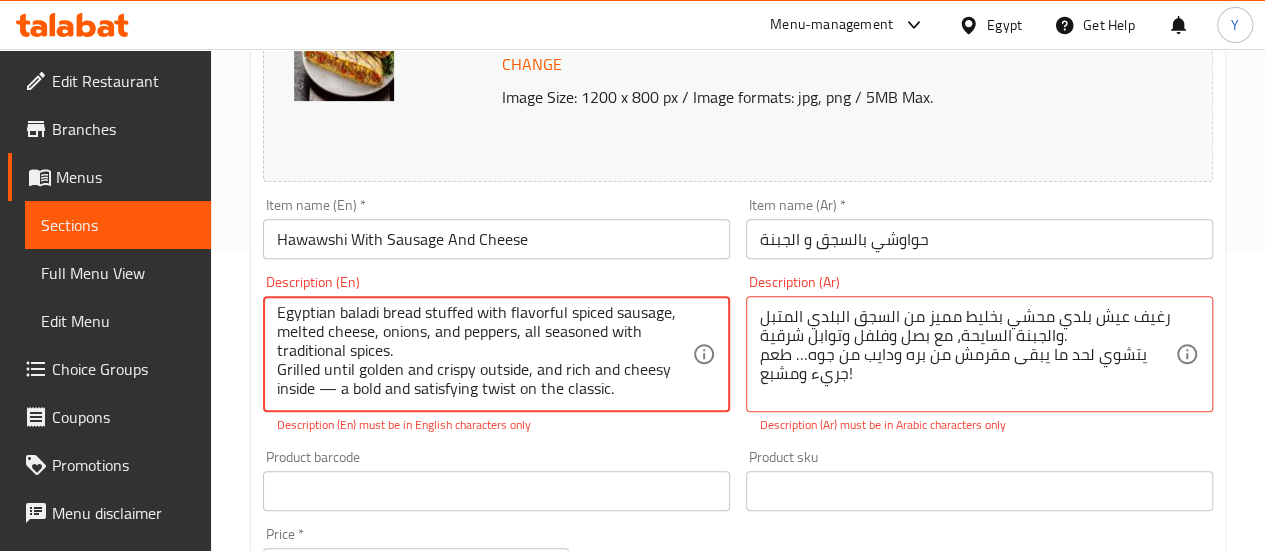 scroll, scrollTop: 0, scrollLeft: 0, axis: both 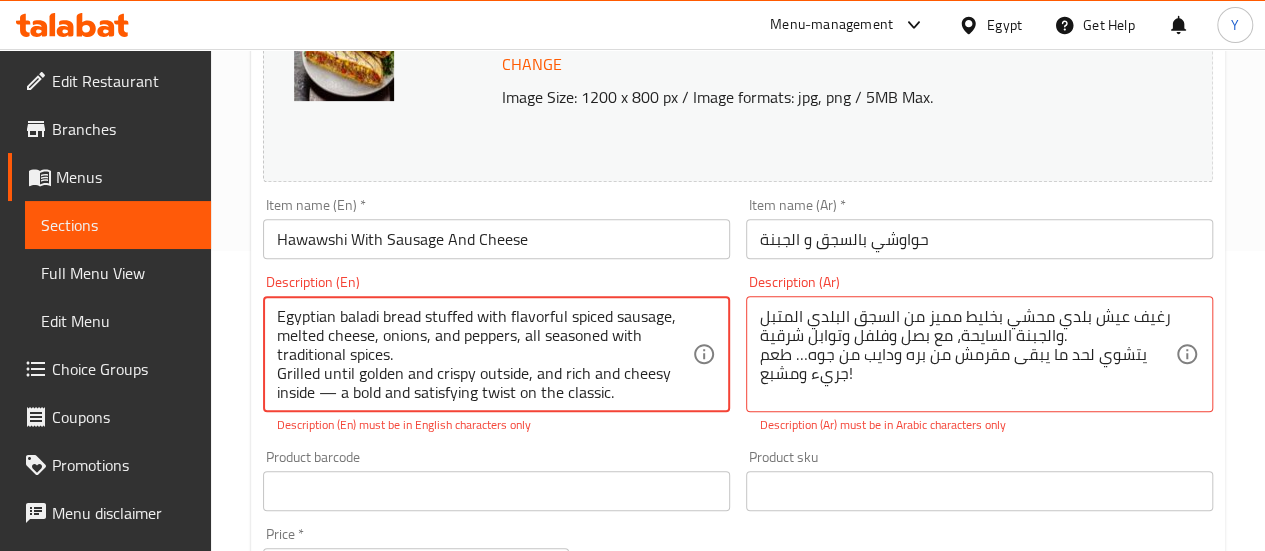 drag, startPoint x: 634, startPoint y: 390, endPoint x: 266, endPoint y: 314, distance: 375.7659 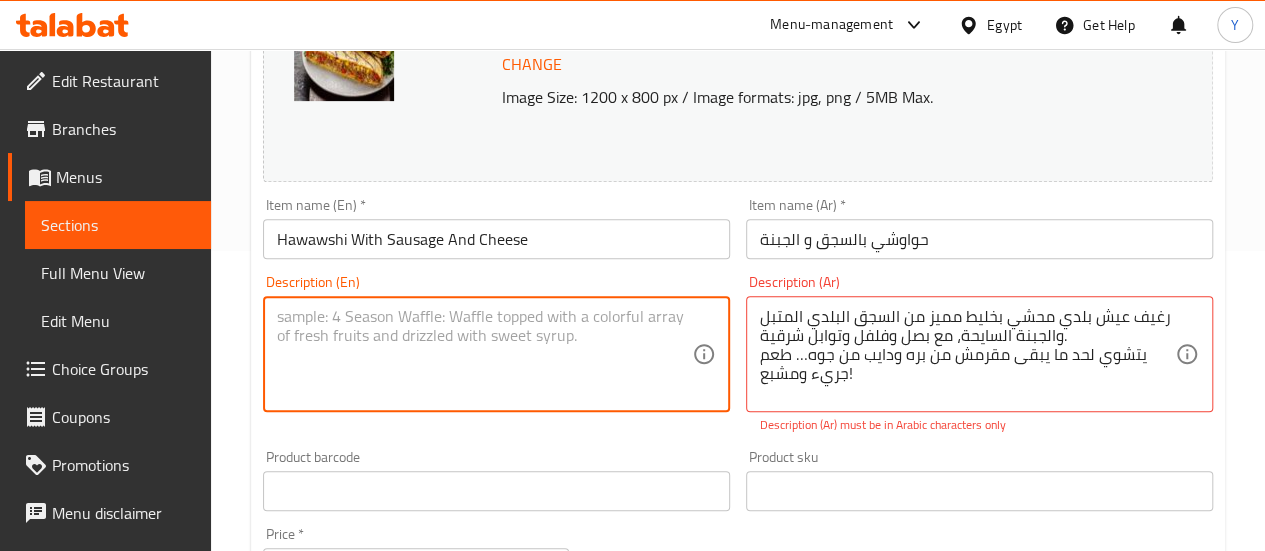 click at bounding box center [484, 354] 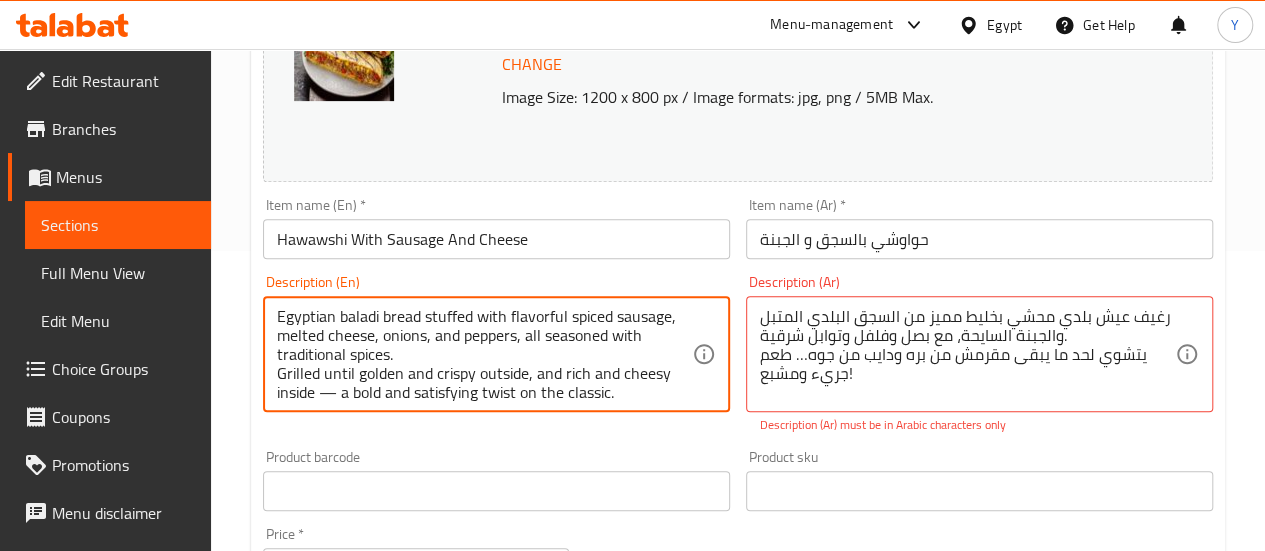 scroll, scrollTop: 4, scrollLeft: 0, axis: vertical 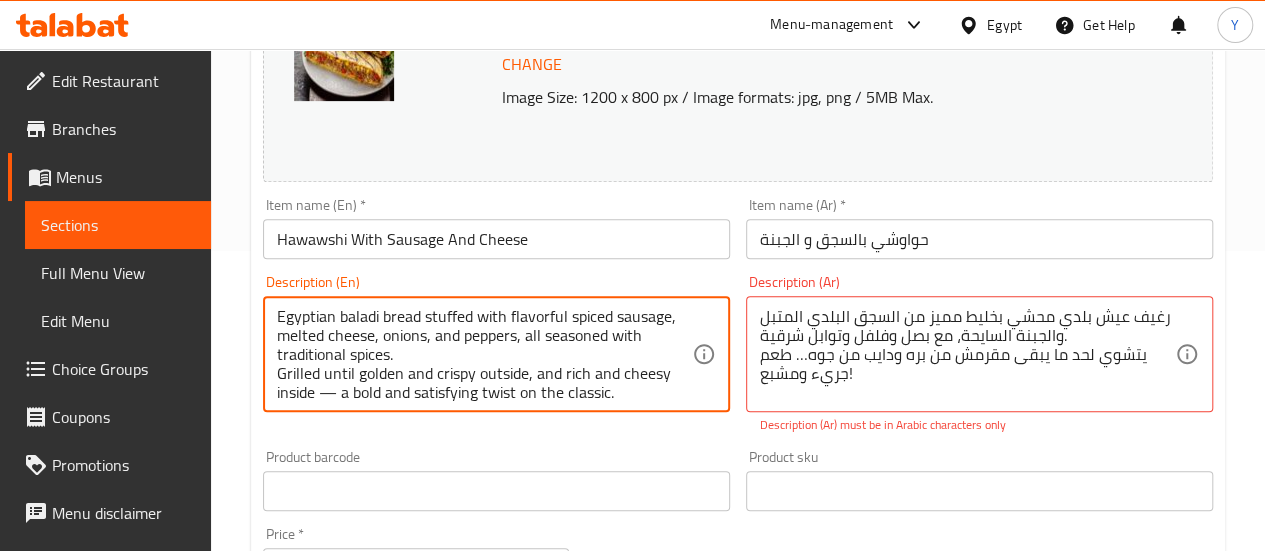 drag, startPoint x: 624, startPoint y: 388, endPoint x: 249, endPoint y: 298, distance: 385.6488 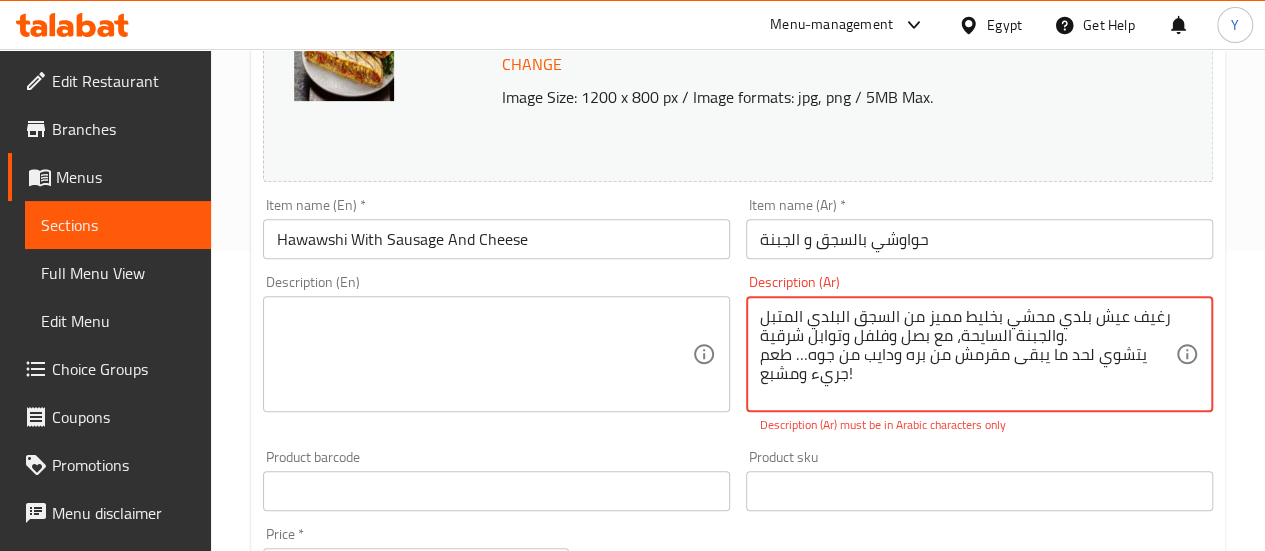 click on "رغيف عيش بلدي محشي بخليط مميز من السجق البلدي المتبل والجبنة السايحة، مع بصل وفلفل وتوابل شرقية.
يتشوي لحد ما يبقى مقرمش من بره ودايب من جوه… طعم جريء ومشبع!" at bounding box center [967, 354] 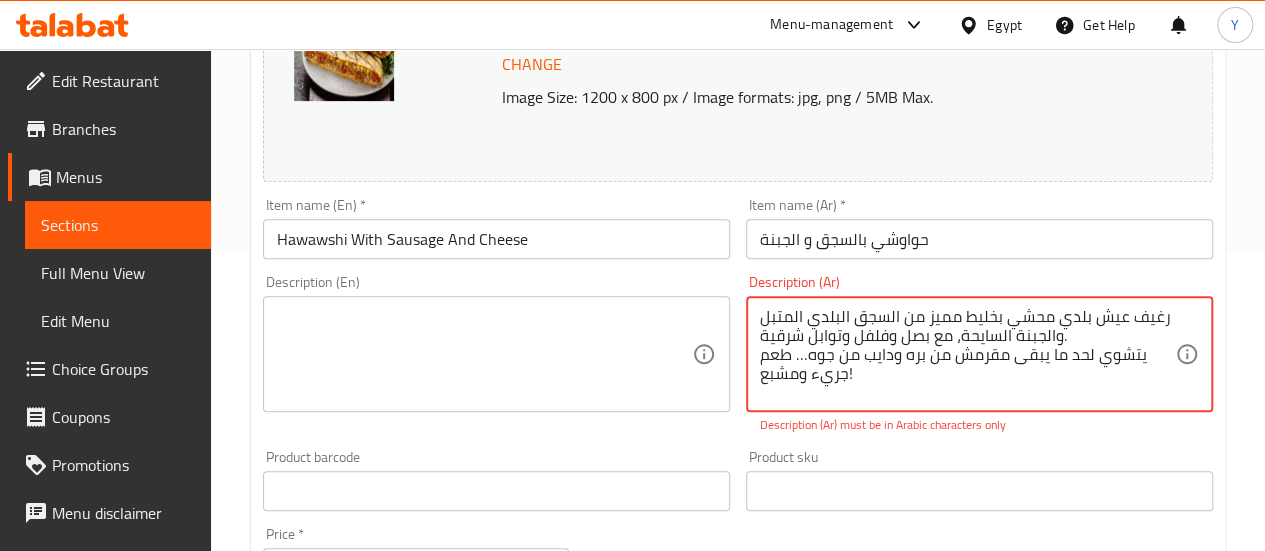 drag, startPoint x: 878, startPoint y: 370, endPoint x: 1179, endPoint y: 305, distance: 307.9383 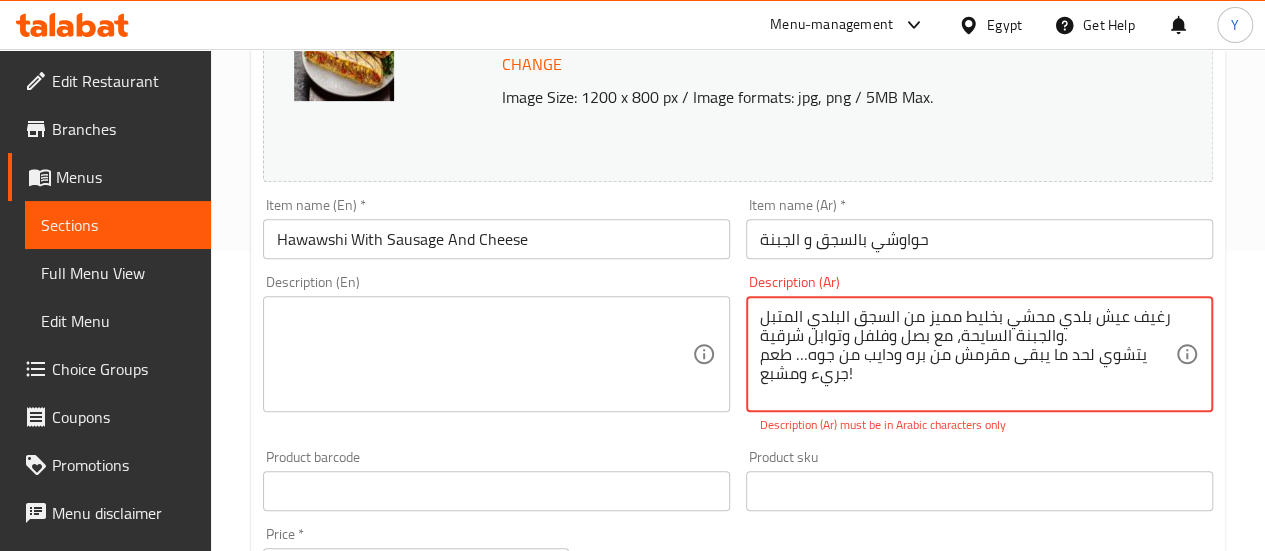 click on "رغيف عيش بلدي محشي بخليط مميز من السجق البلدي المتبل والجبنة السايحة، مع بصل وفلفل وتوابل شرقية.
يتشوي لحد ما يبقى مقرمش من بره ودايب من جوه… طعم جريء ومشبع! Description (Ar)" at bounding box center [979, 354] 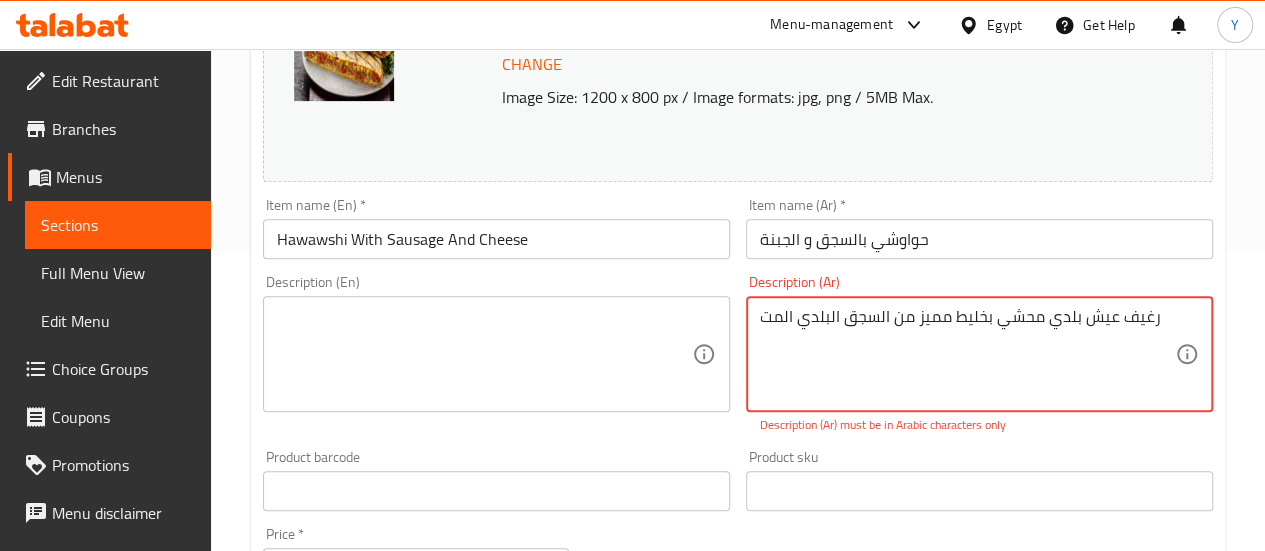type on "رغيف عيش بلدي محشي بخليط مميز من السجق البلدي الم" 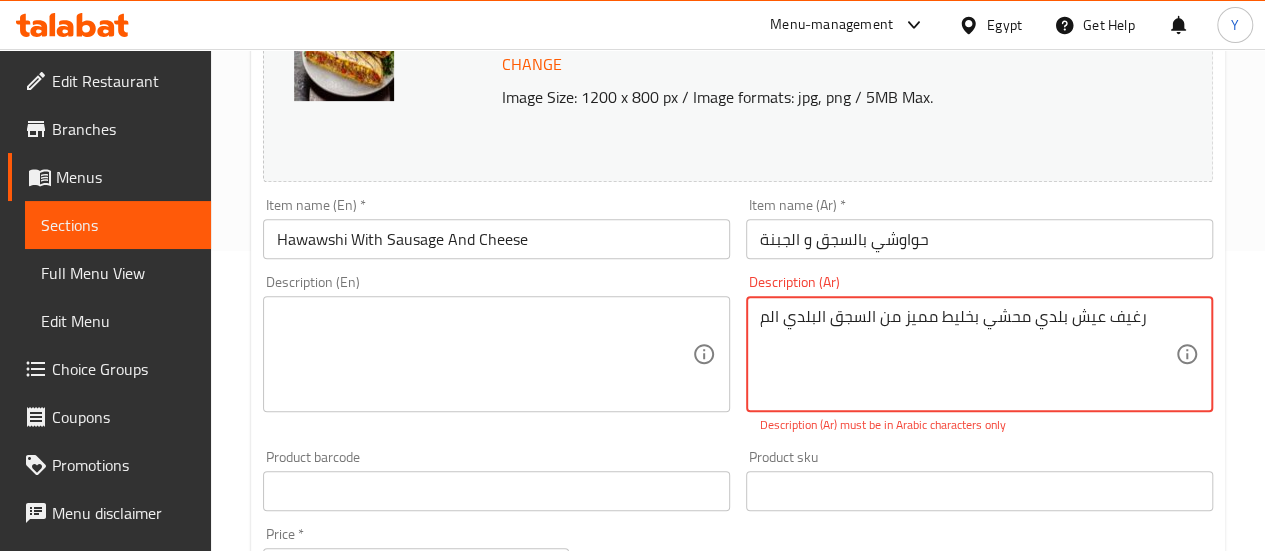click on "رغيف عيش بلدي محشي بخليط مميز من السجق البلدي الم" at bounding box center [967, 354] 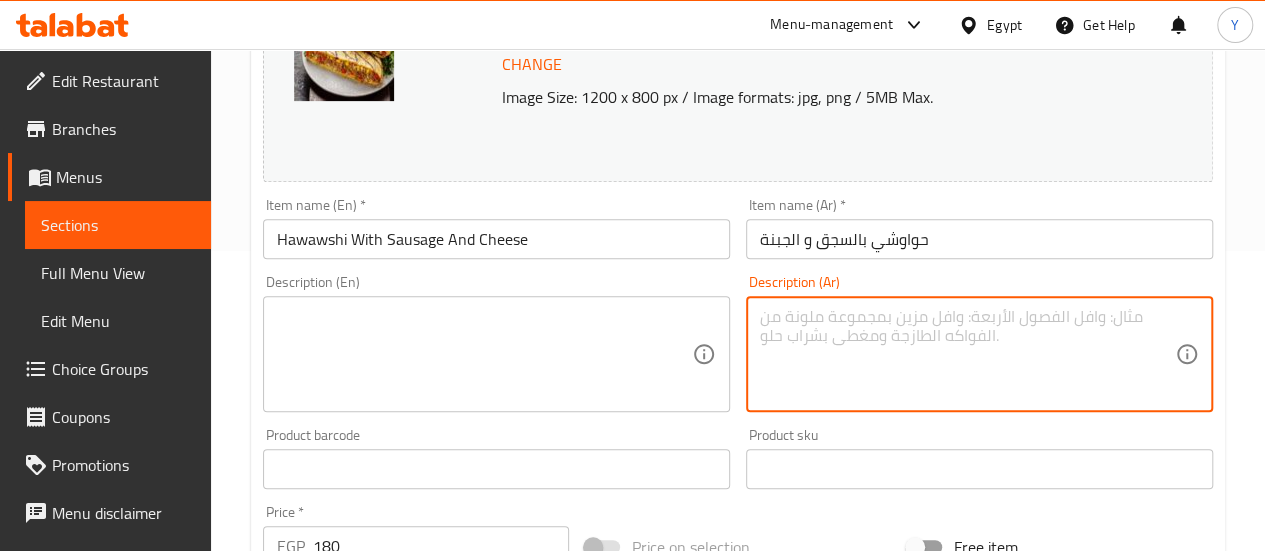 paste on "عيش بلدي محشي سجق بلدي متبل مع جبنة سايحة، مشوي ومقرمش." 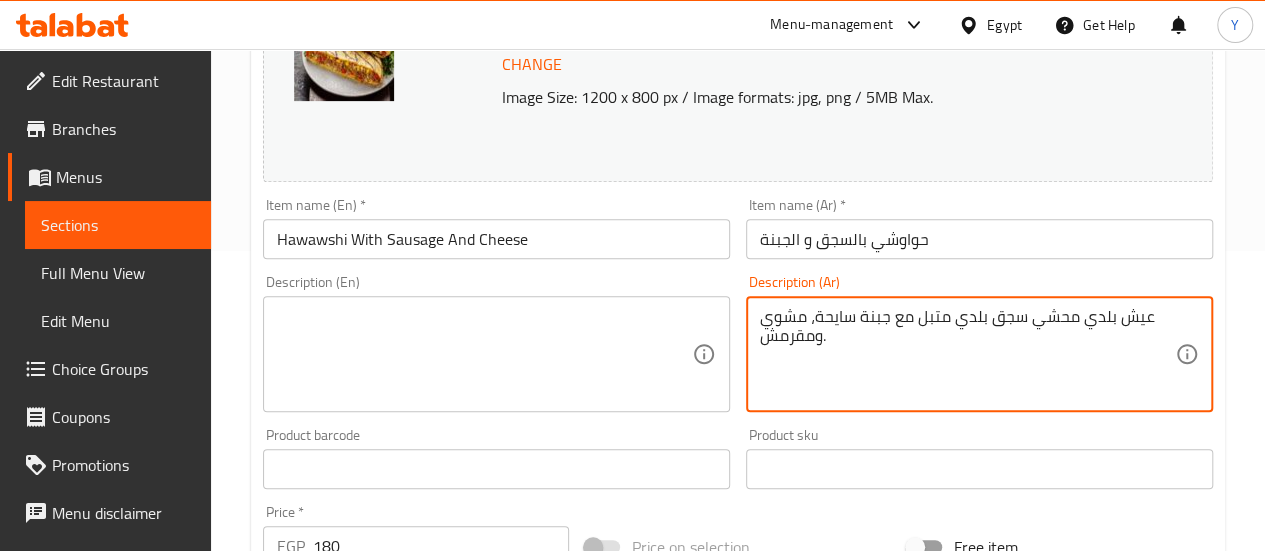 type on "عيش بلدي محشي سجق بلدي متبل مع جبنة سايحة، مشوي ومقرمش." 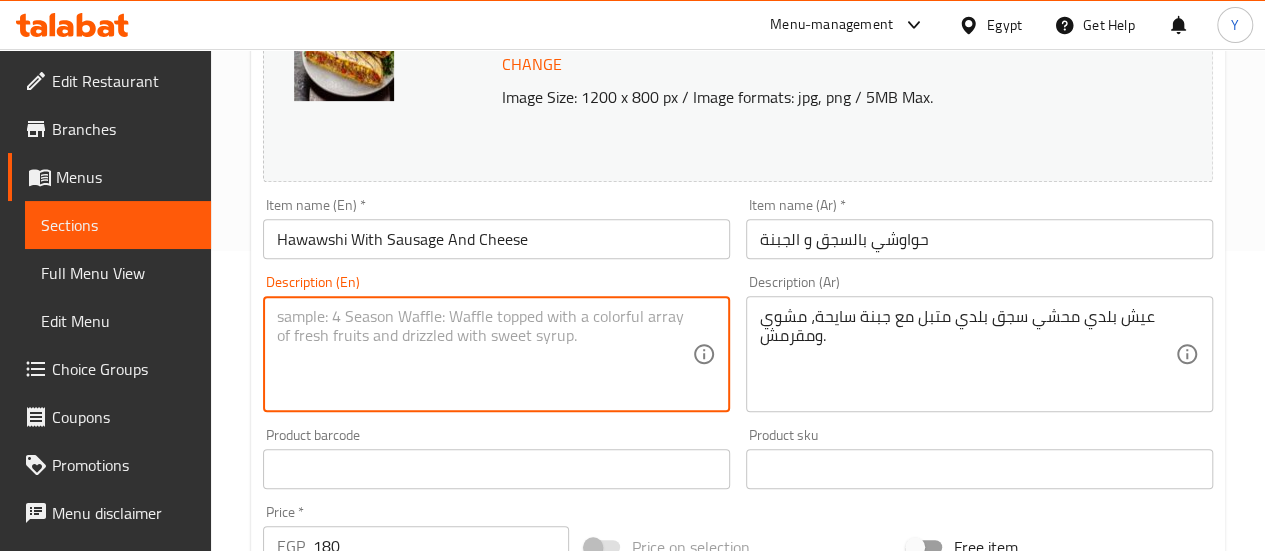 click at bounding box center (484, 354) 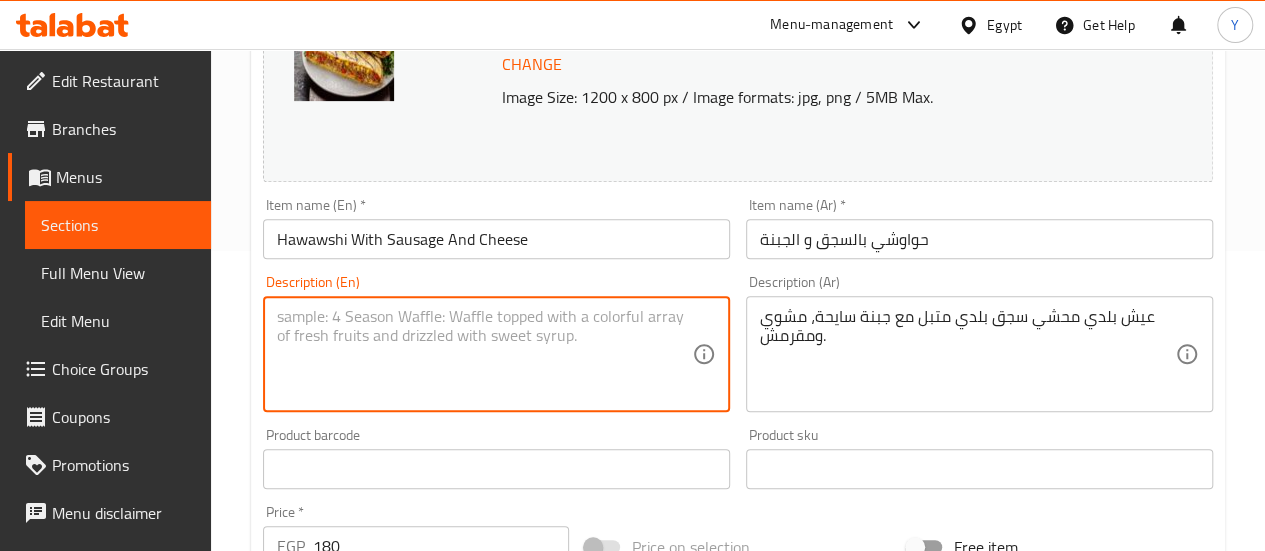 paste on "Baladi bread stuffed with spiced sausage and melted cheese, grilled and crispy." 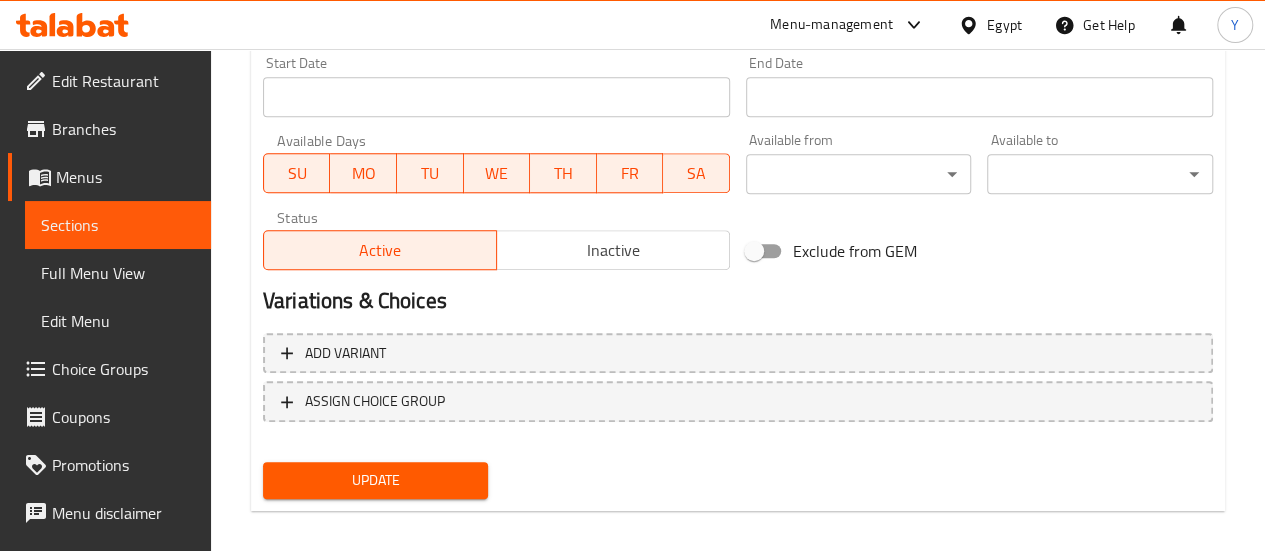 scroll, scrollTop: 891, scrollLeft: 0, axis: vertical 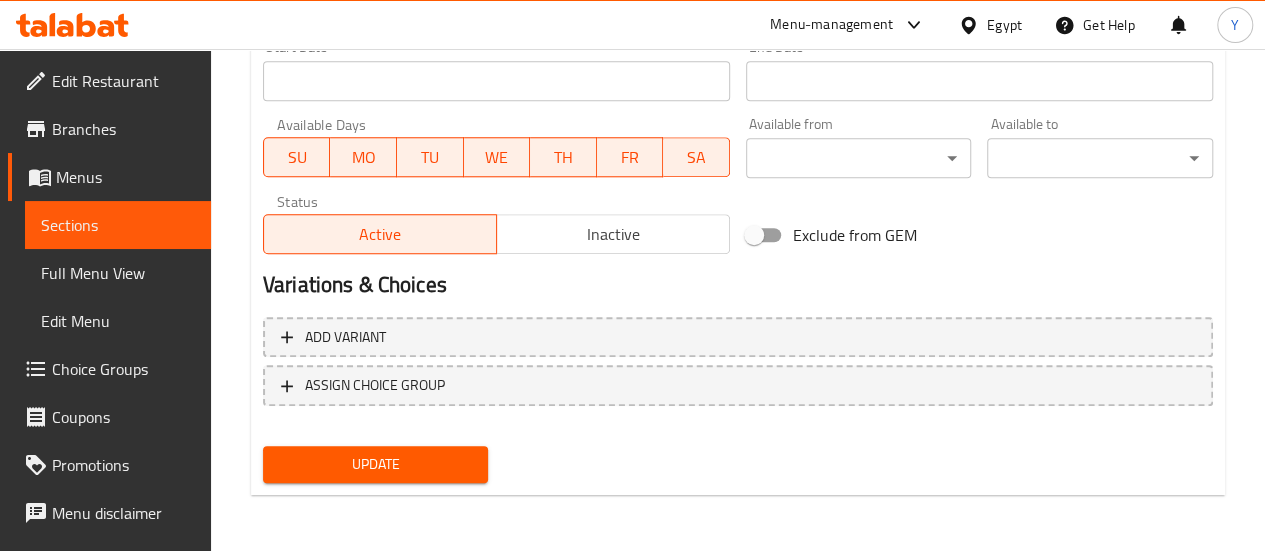 type on "Baladi bread stuffed with spiced sausage and melted cheese, grilled and crispy." 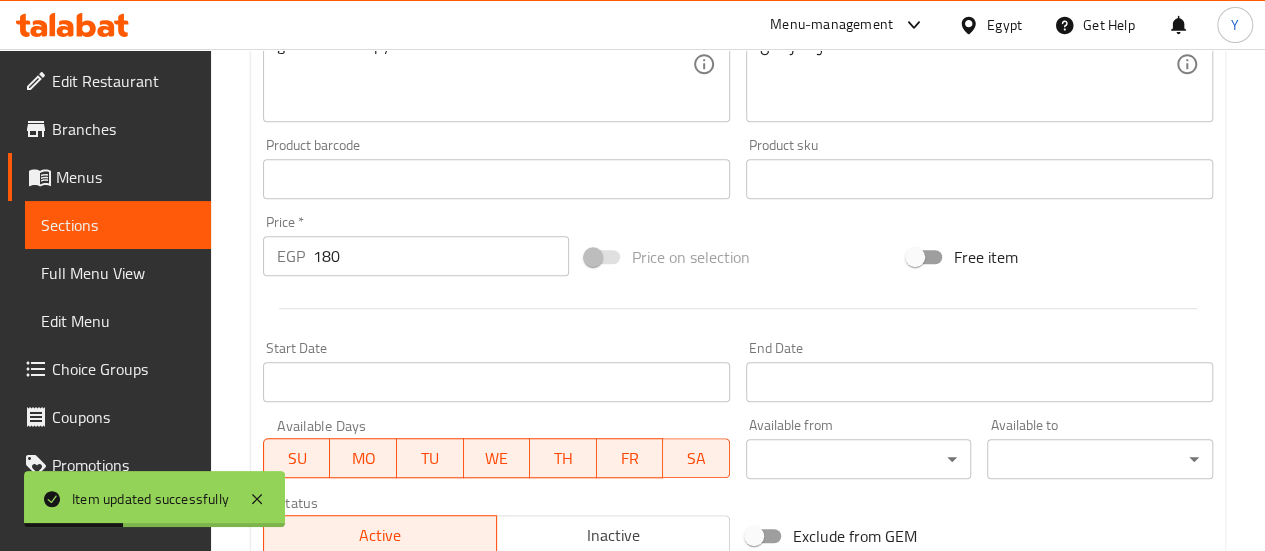 scroll, scrollTop: 291, scrollLeft: 0, axis: vertical 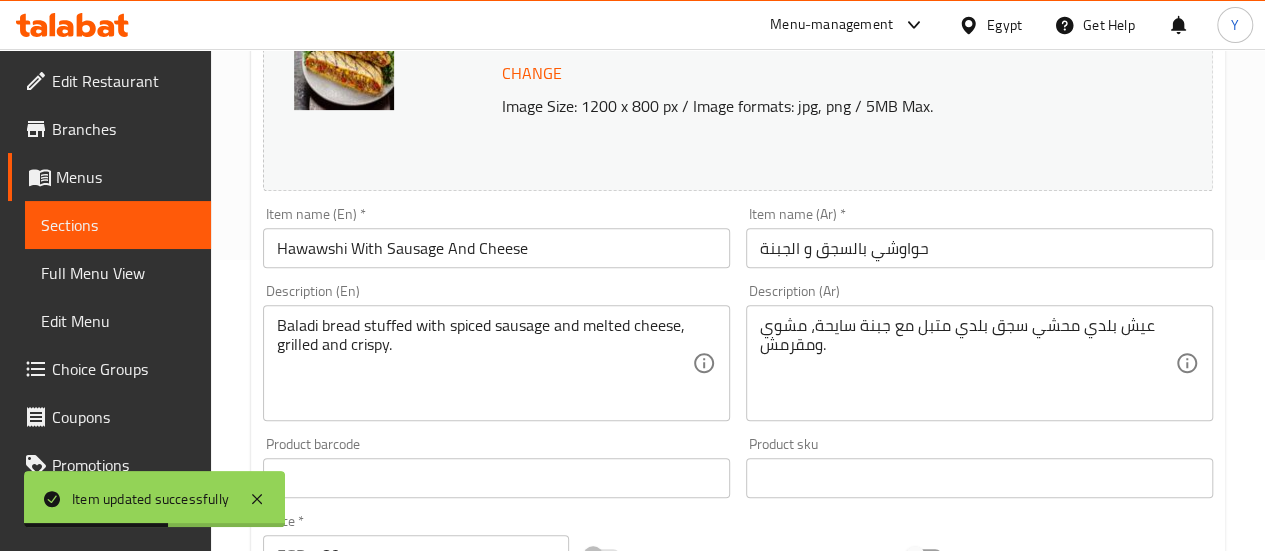 click on "Sections" at bounding box center (118, 225) 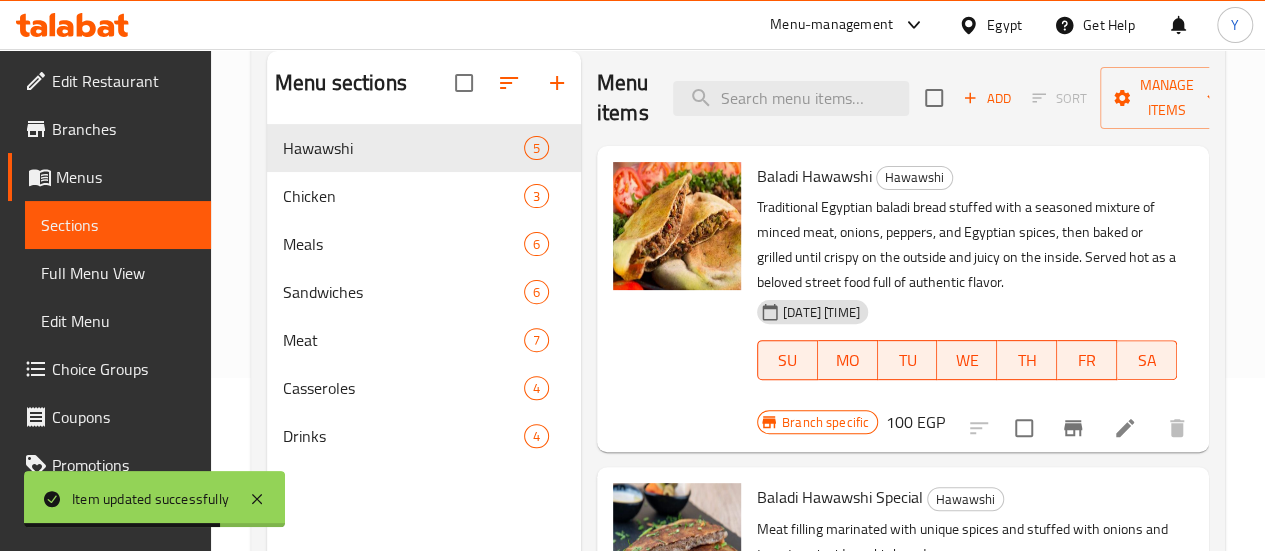 scroll, scrollTop: 0, scrollLeft: 0, axis: both 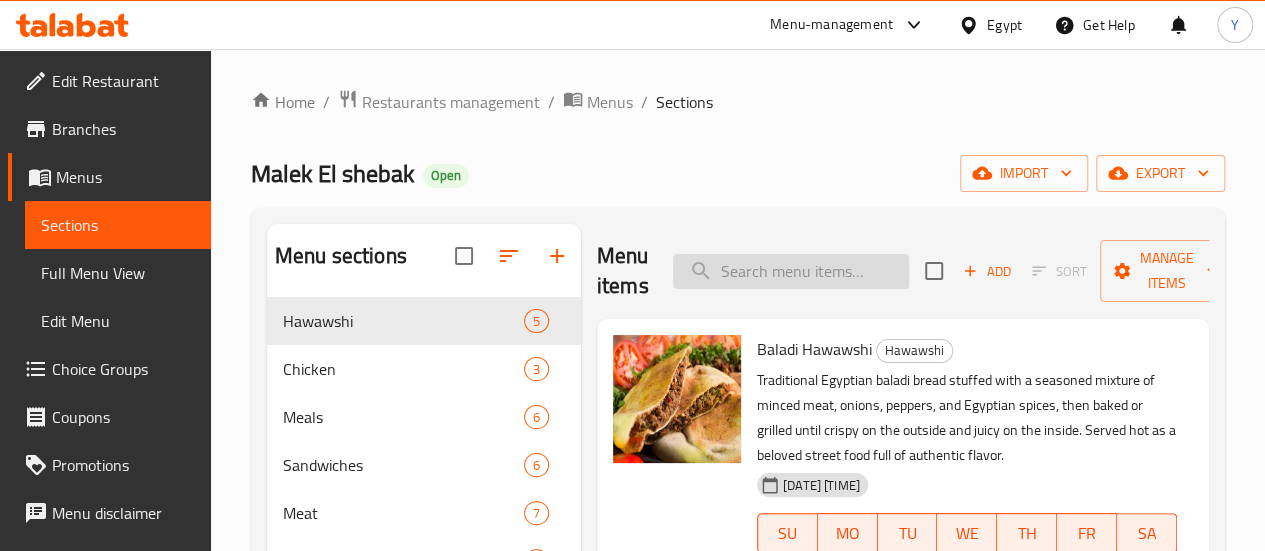 click at bounding box center [791, 271] 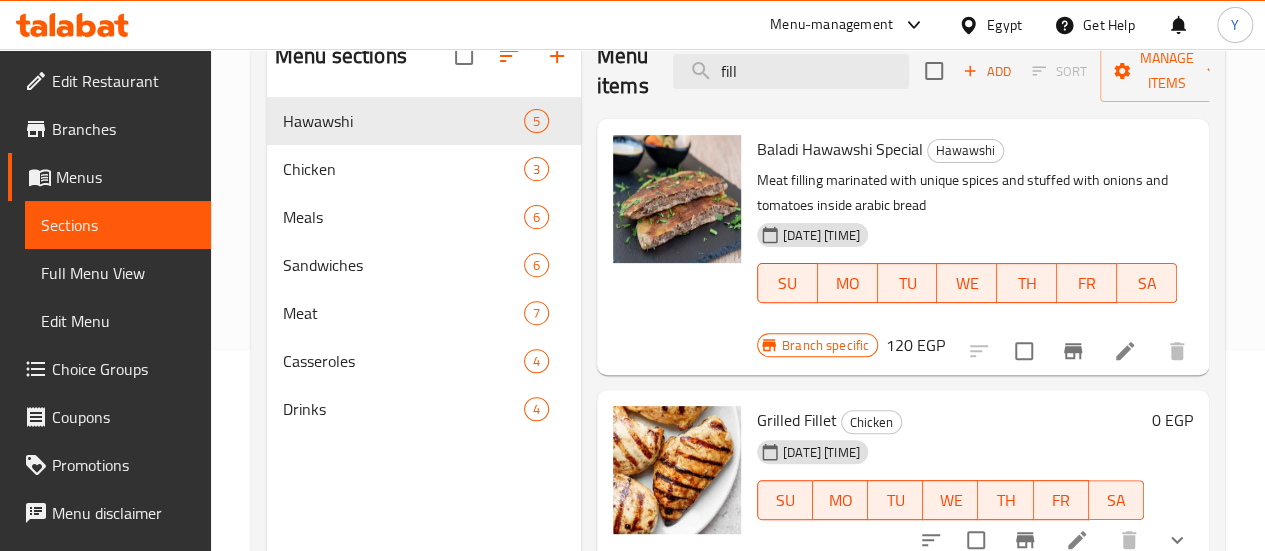 scroll, scrollTop: 280, scrollLeft: 0, axis: vertical 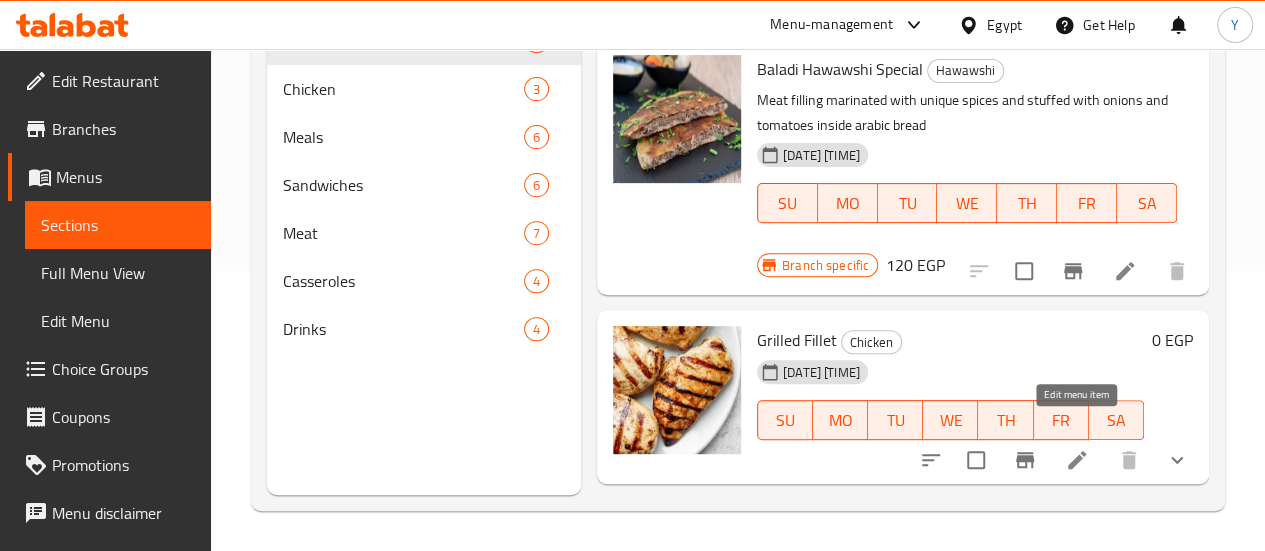 type on "fill" 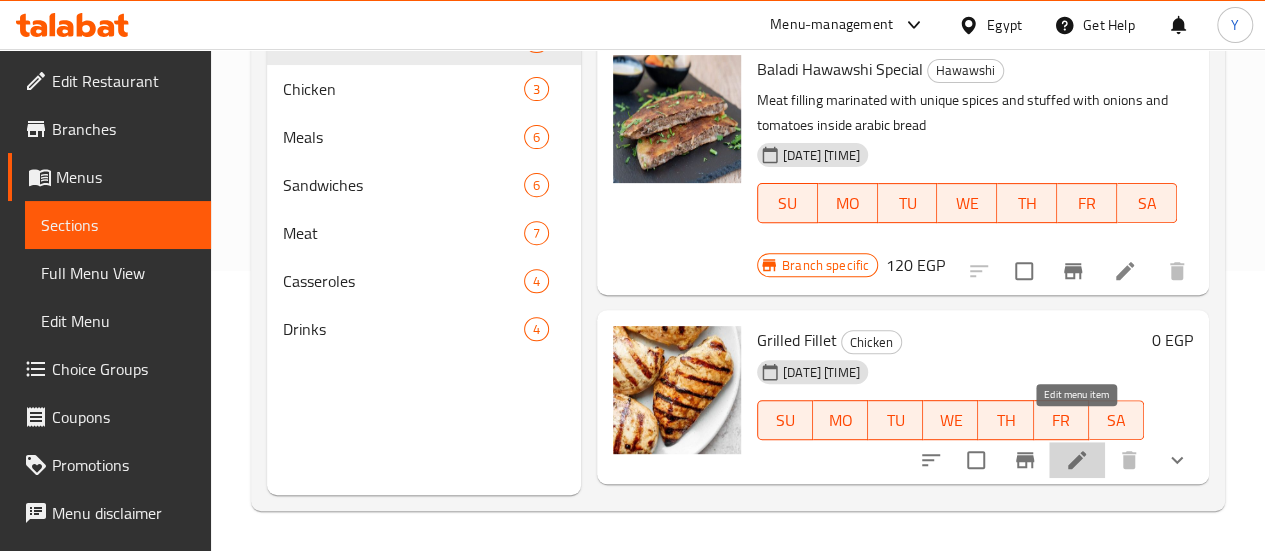 click 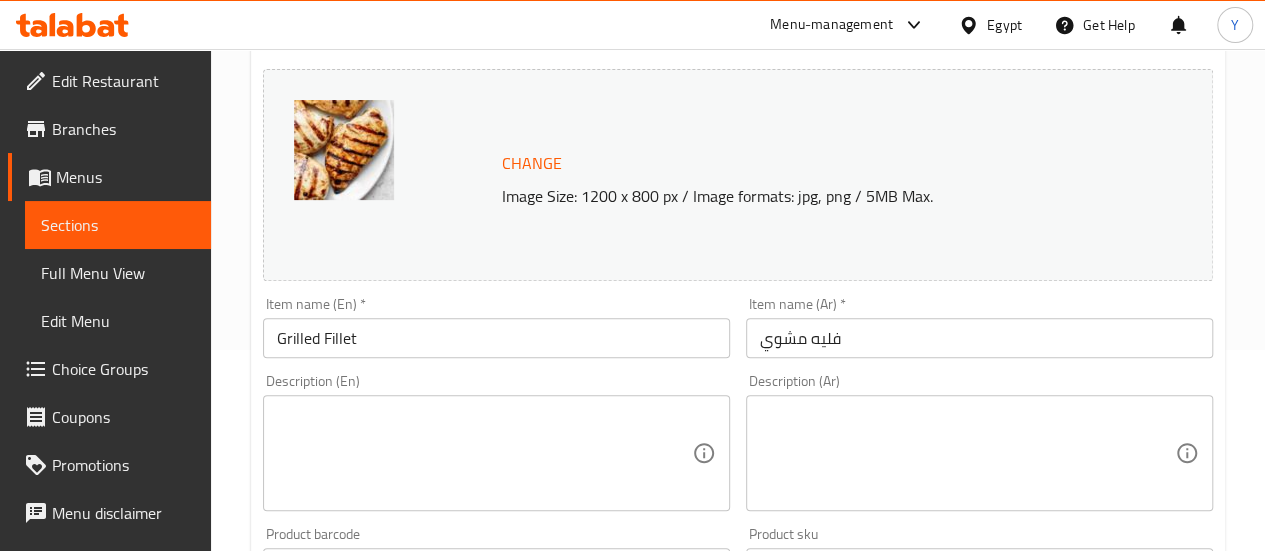 scroll, scrollTop: 300, scrollLeft: 0, axis: vertical 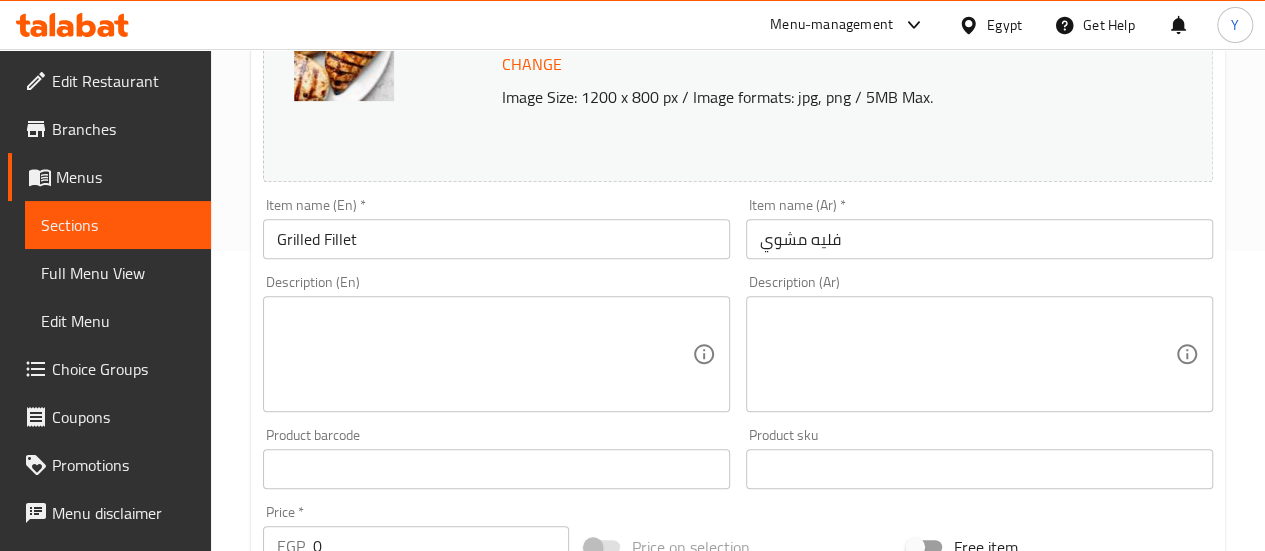 click at bounding box center [484, 354] 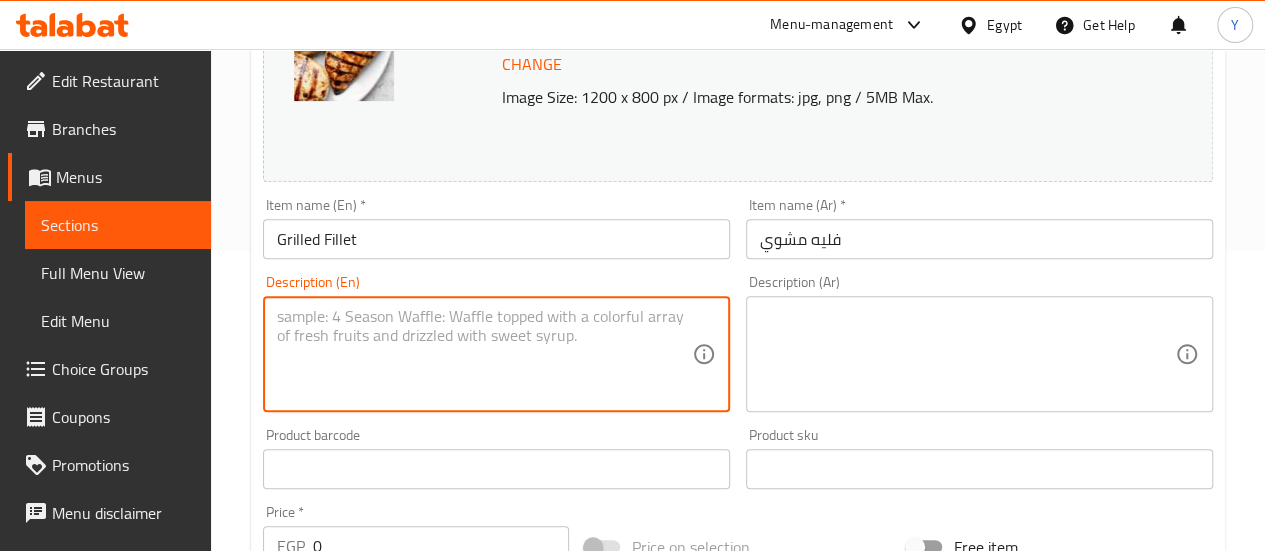 click at bounding box center [967, 354] 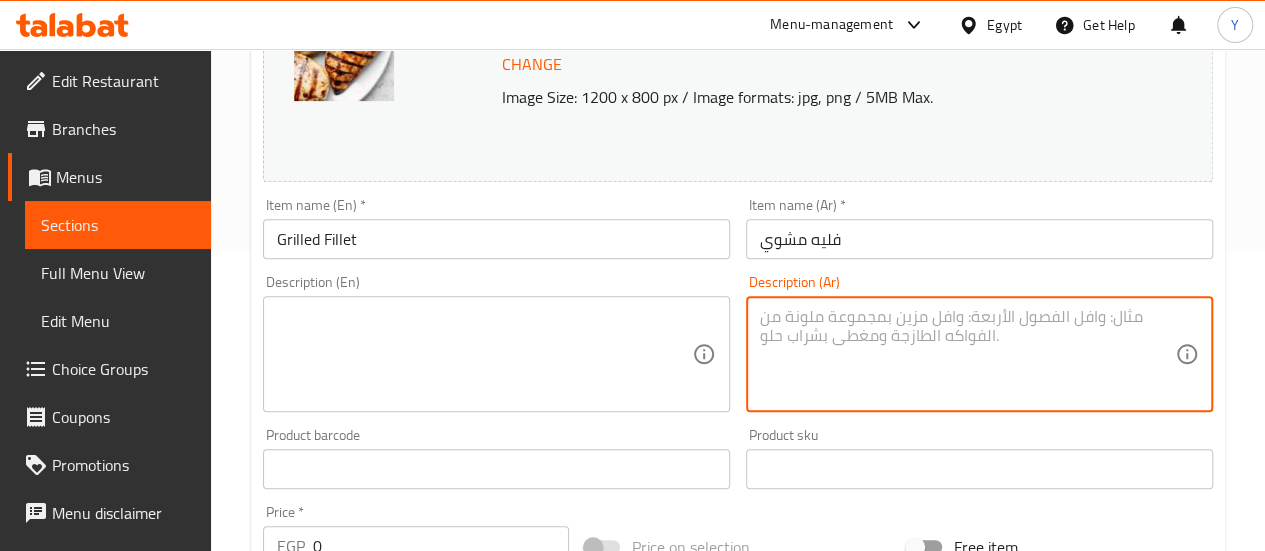 paste on "شرائح دجاج متبلة ومشوية على الجريل بطعم خفيف ولذيذ." 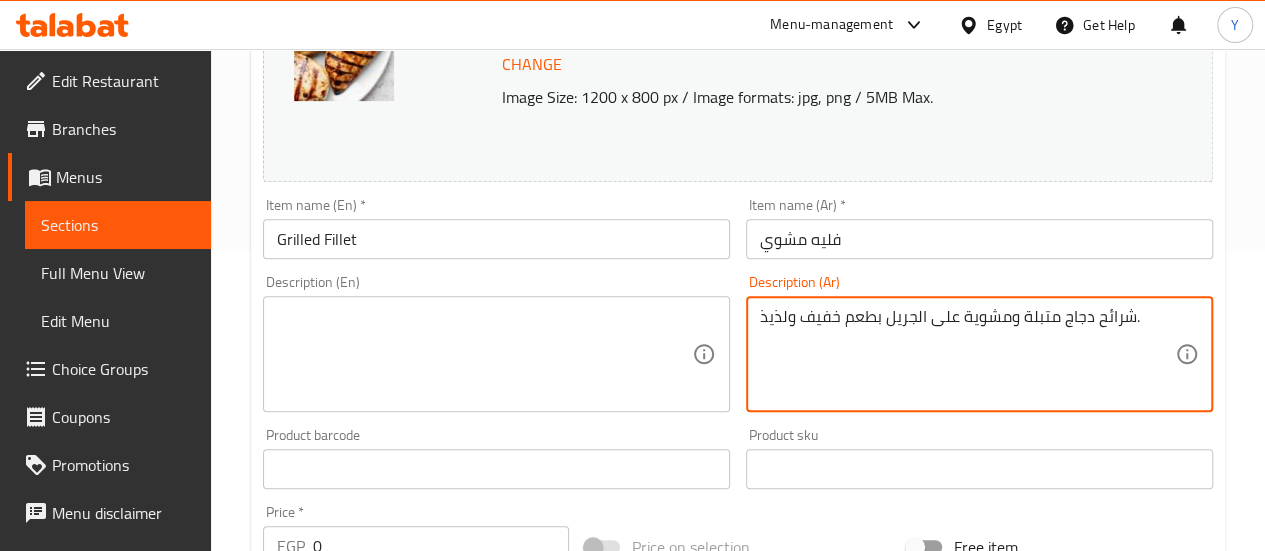 type on "شرائح دجاج متبلة ومشوية على الجريل بطعم خفيف ولذيذ." 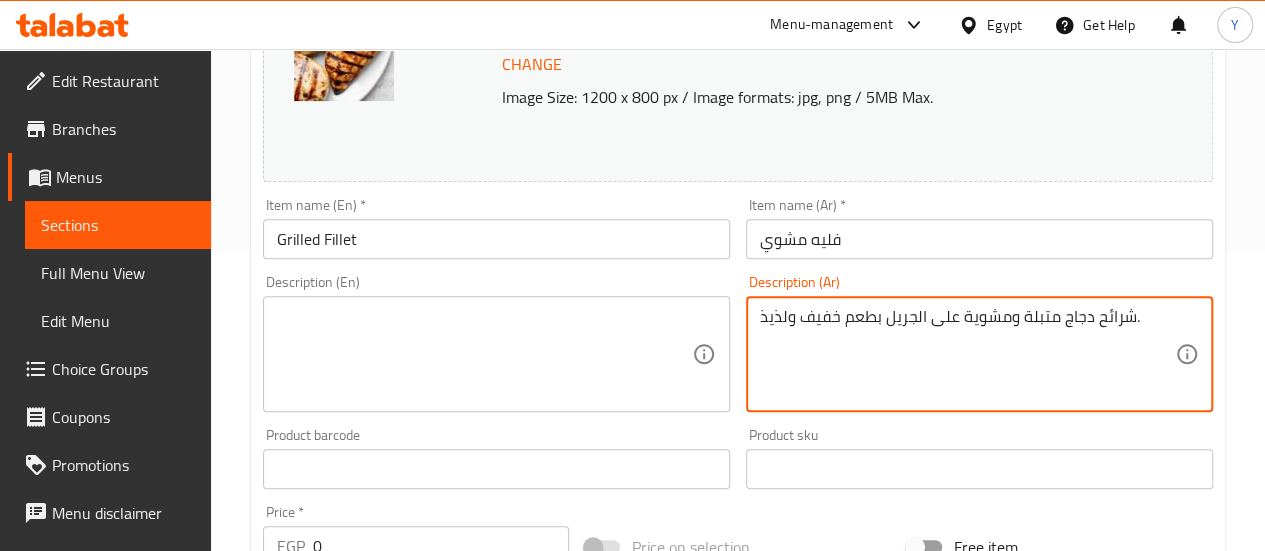 click at bounding box center (484, 354) 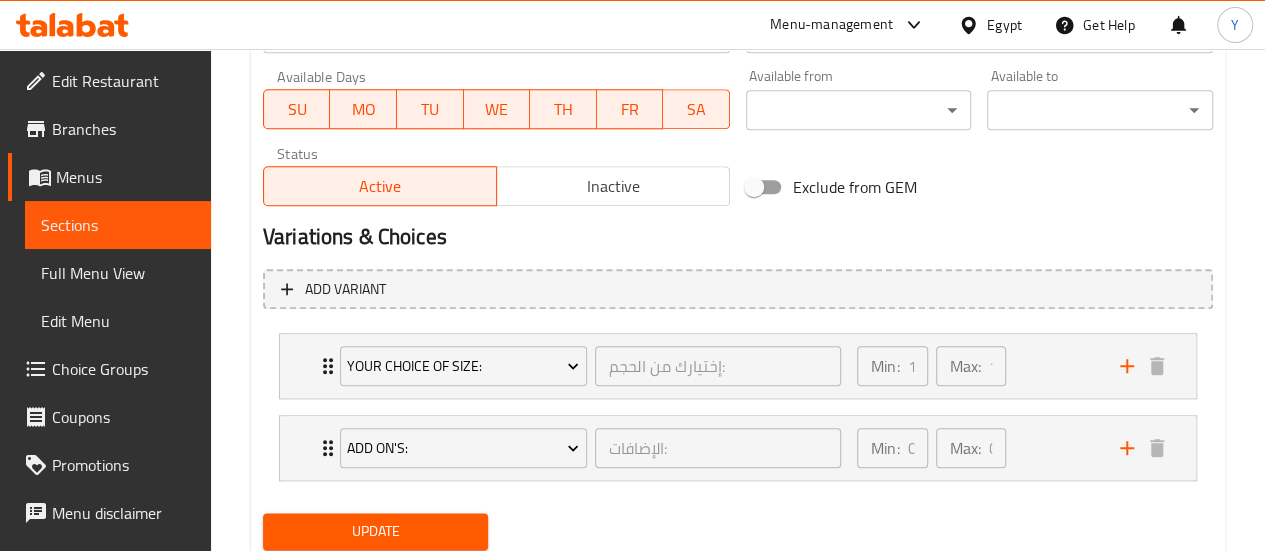 scroll, scrollTop: 1004, scrollLeft: 0, axis: vertical 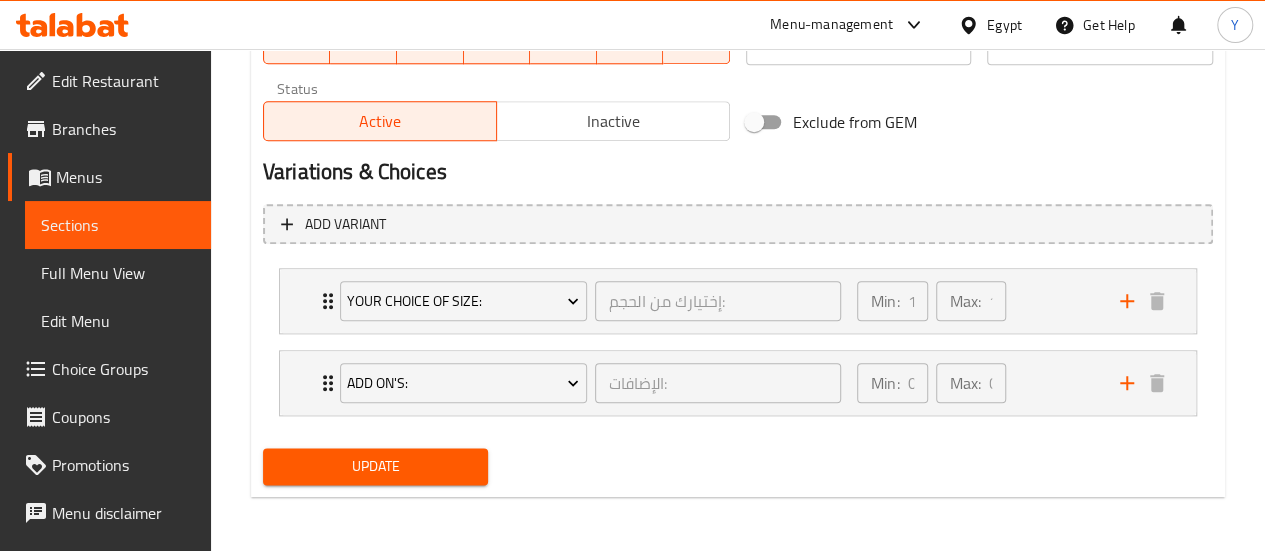 type on "Marinated chicken fillet slices, grilled to perfection with a light and tasty flavor." 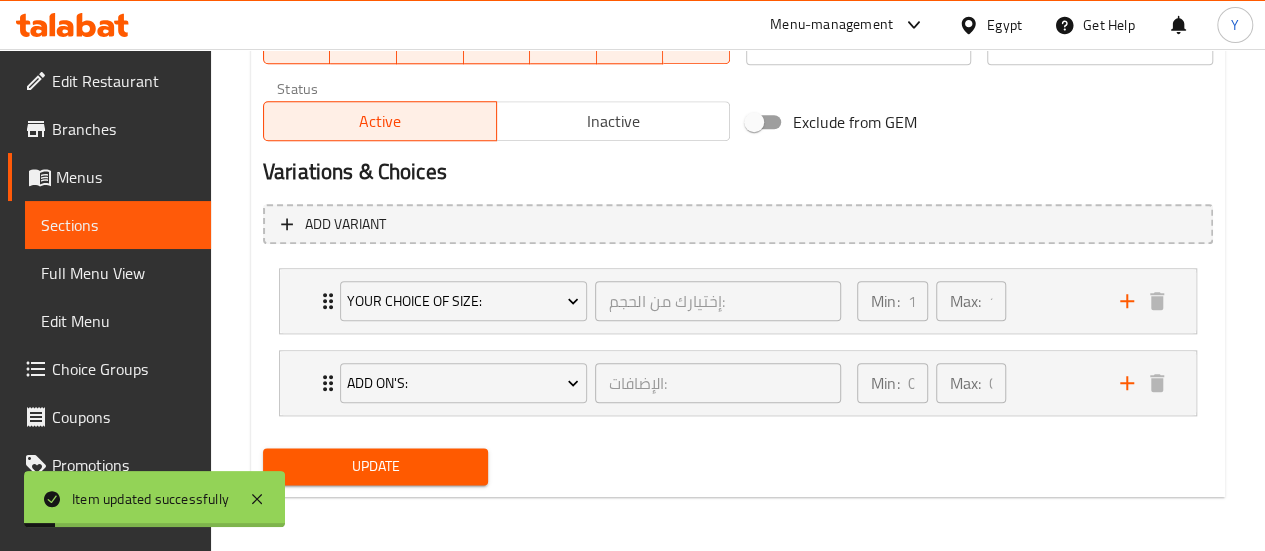 click on "Sections" at bounding box center (118, 225) 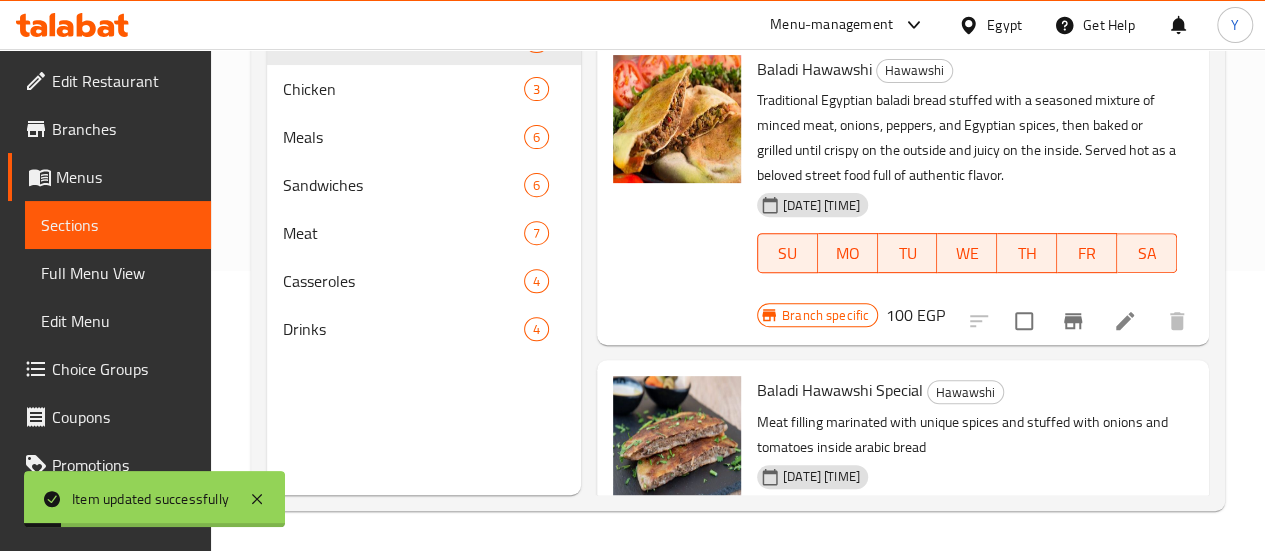 scroll, scrollTop: 280, scrollLeft: 0, axis: vertical 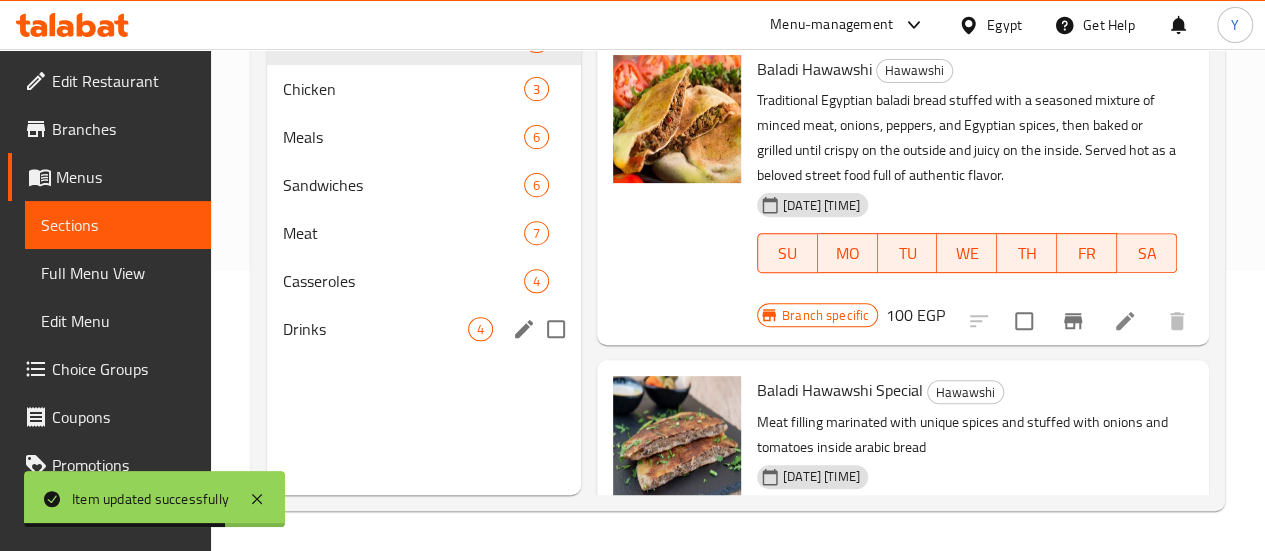 click on "Drinks 4" at bounding box center [424, 329] 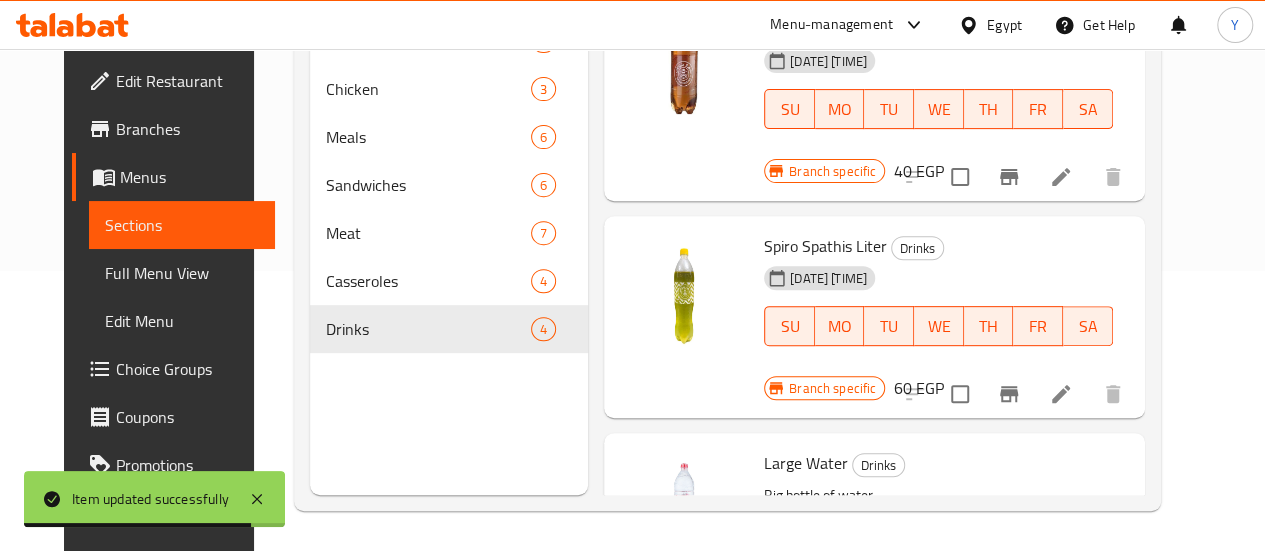 scroll, scrollTop: 100, scrollLeft: 0, axis: vertical 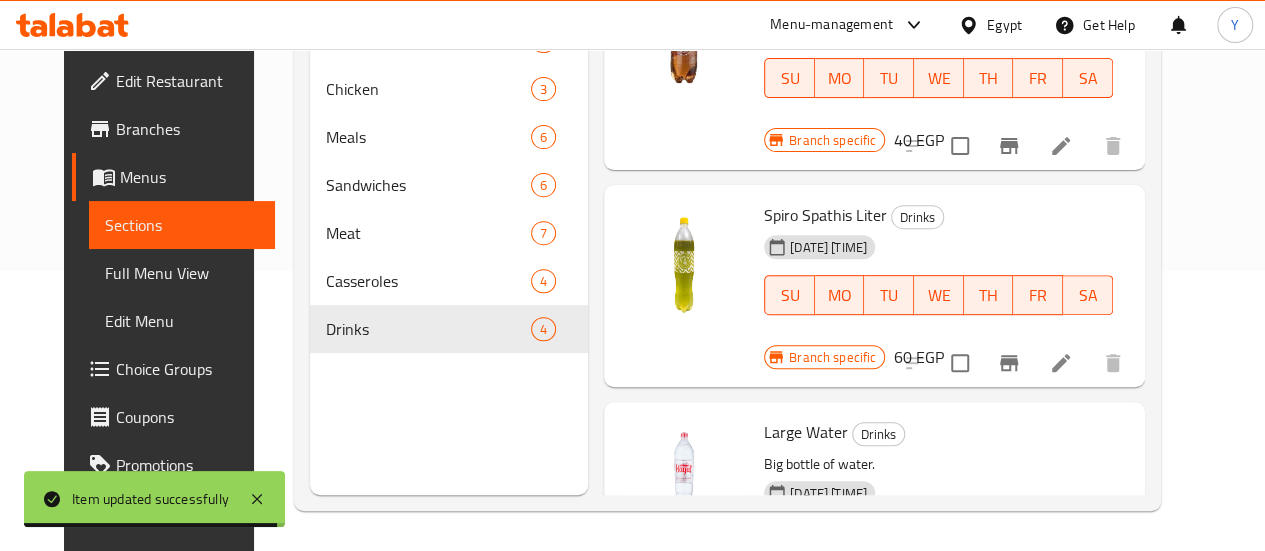 click 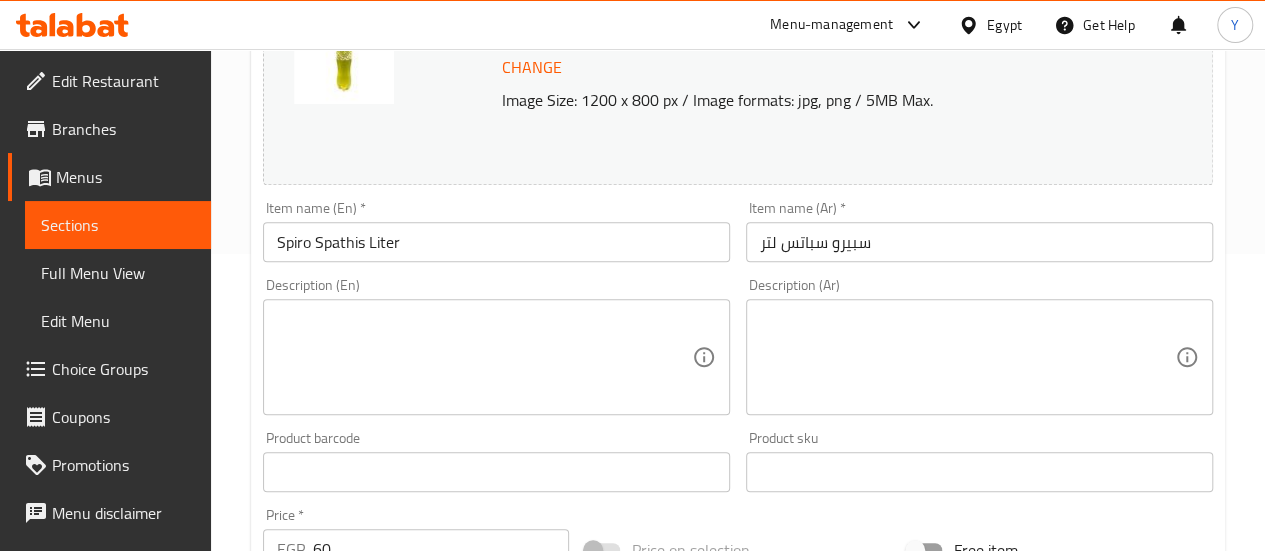 scroll, scrollTop: 300, scrollLeft: 0, axis: vertical 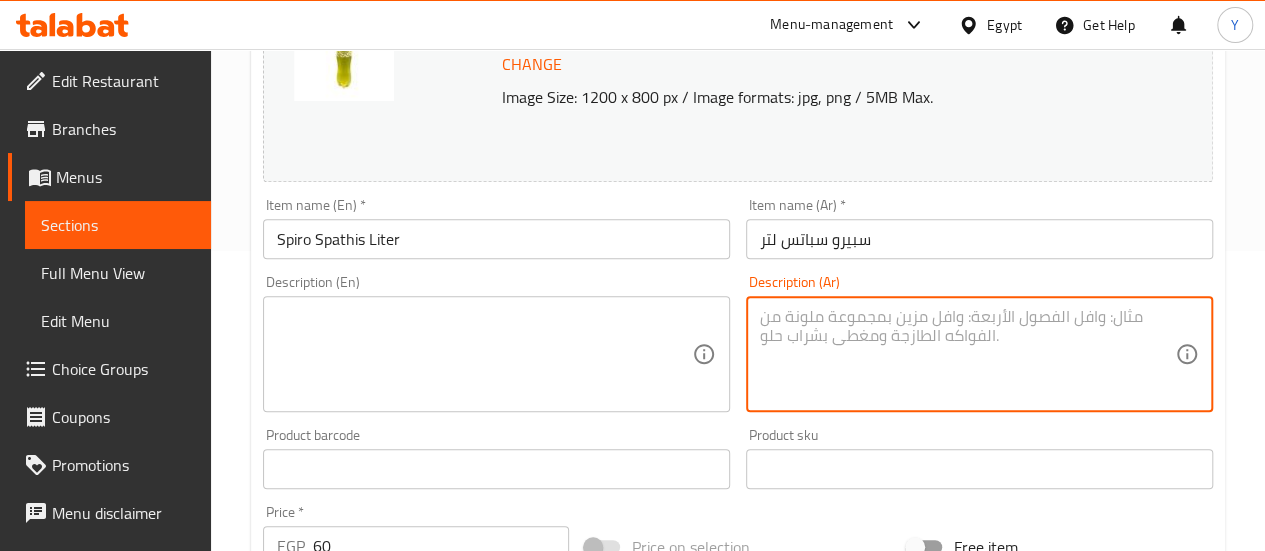 click at bounding box center (967, 354) 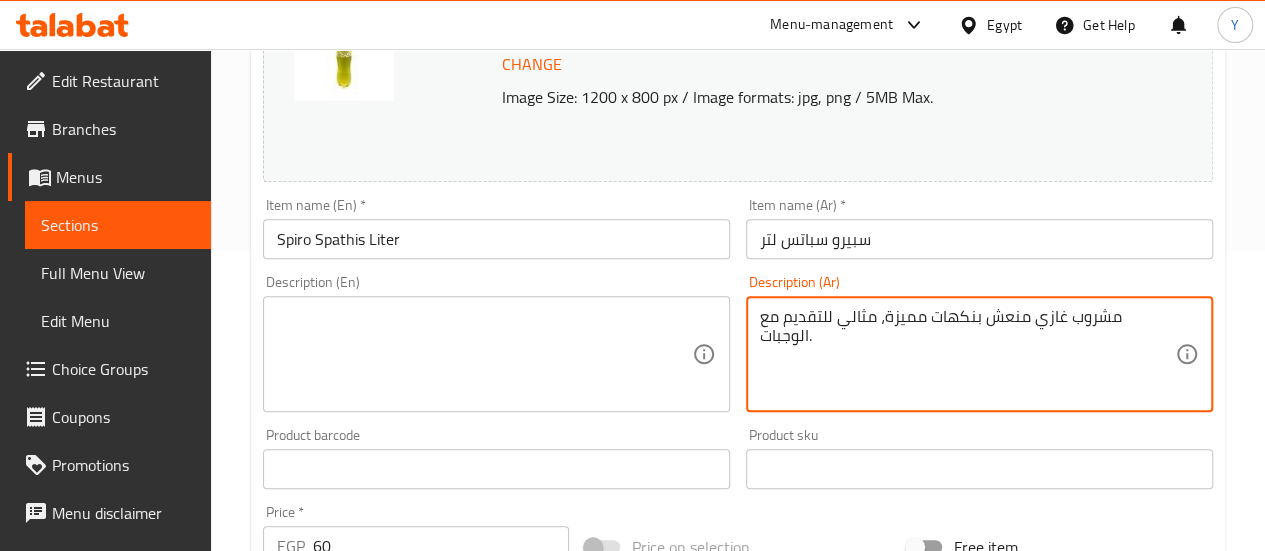 type on "مشروب غازي منعش بنكهات مميزة، مثالي للتقديم مع الوجبات." 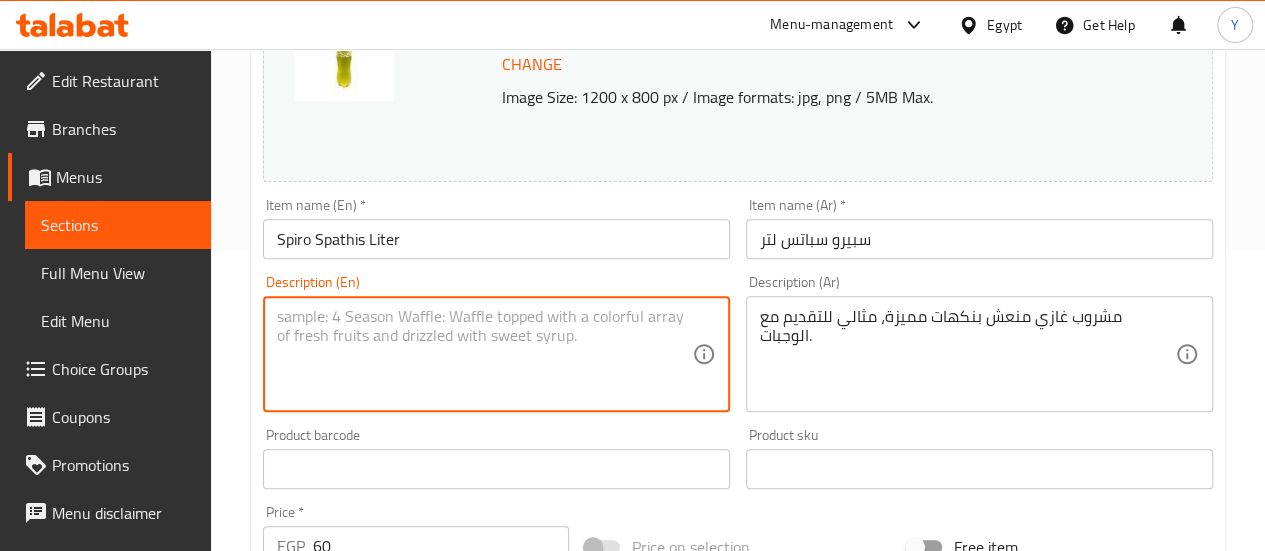 click at bounding box center (484, 354) 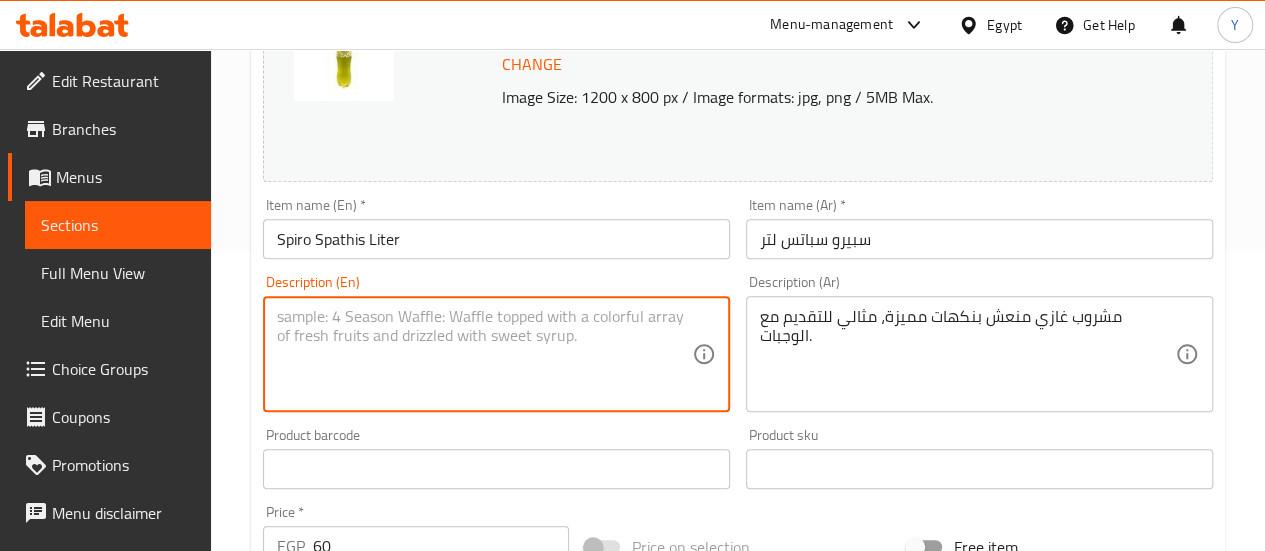 paste on "Refreshing soft drink with a unique flavor, perfect alongside your meal." 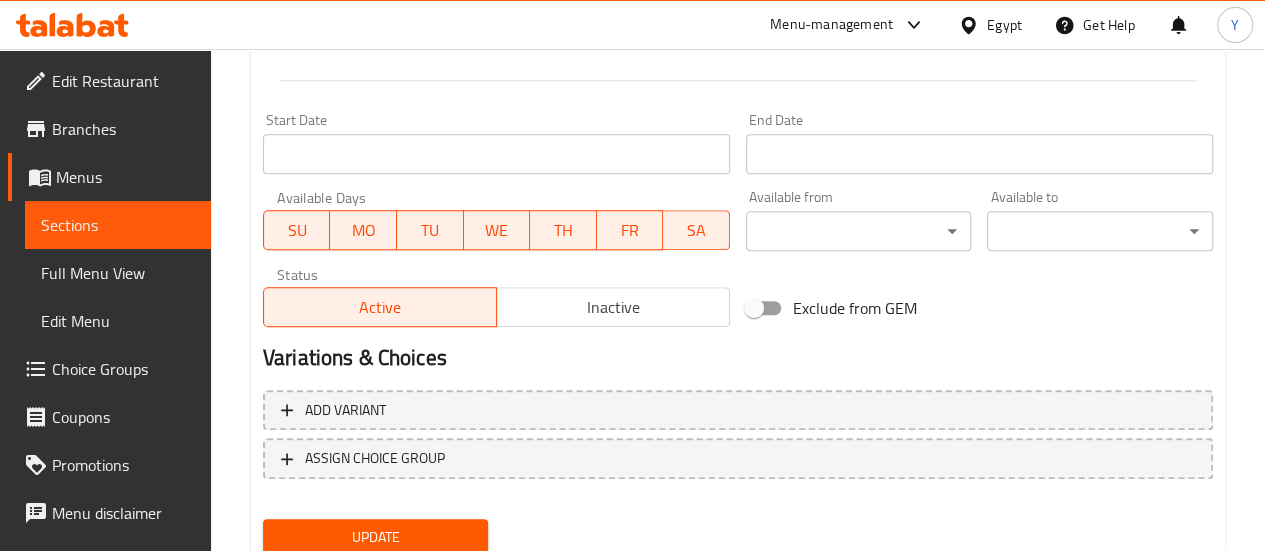 scroll, scrollTop: 891, scrollLeft: 0, axis: vertical 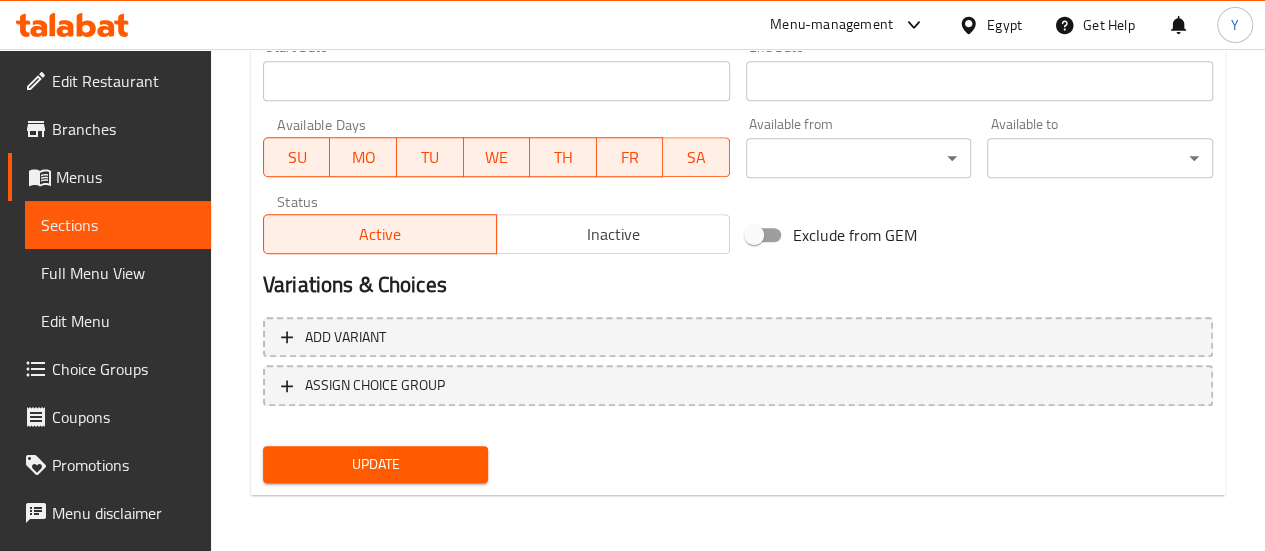 type on "Refreshing soft drink with a unique flavor, perfect alongside your meal." 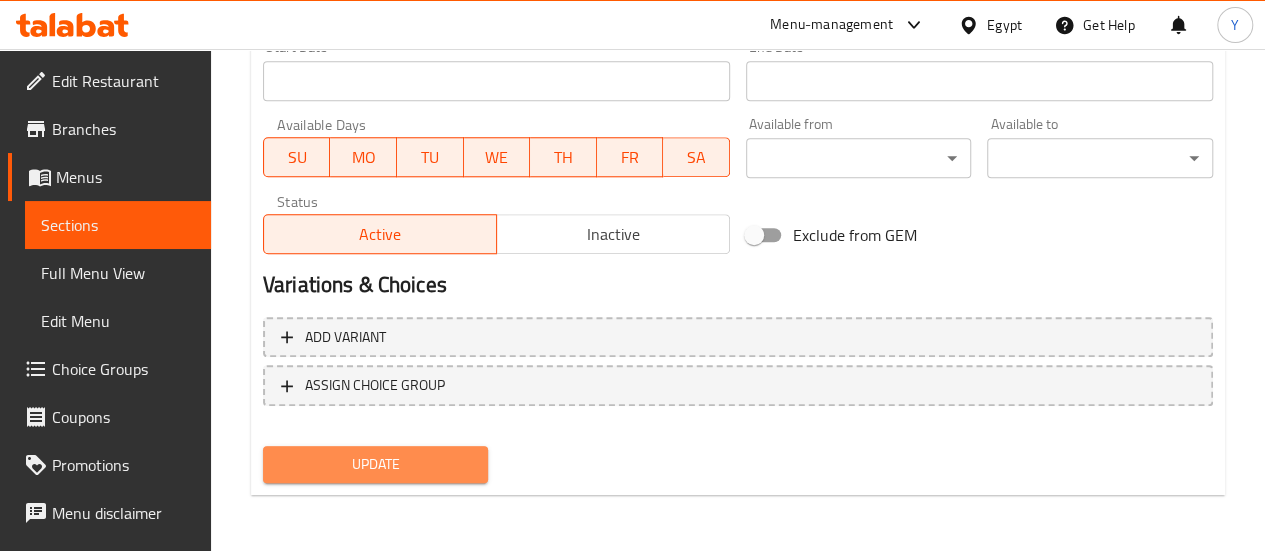 click on "Update" at bounding box center (376, 464) 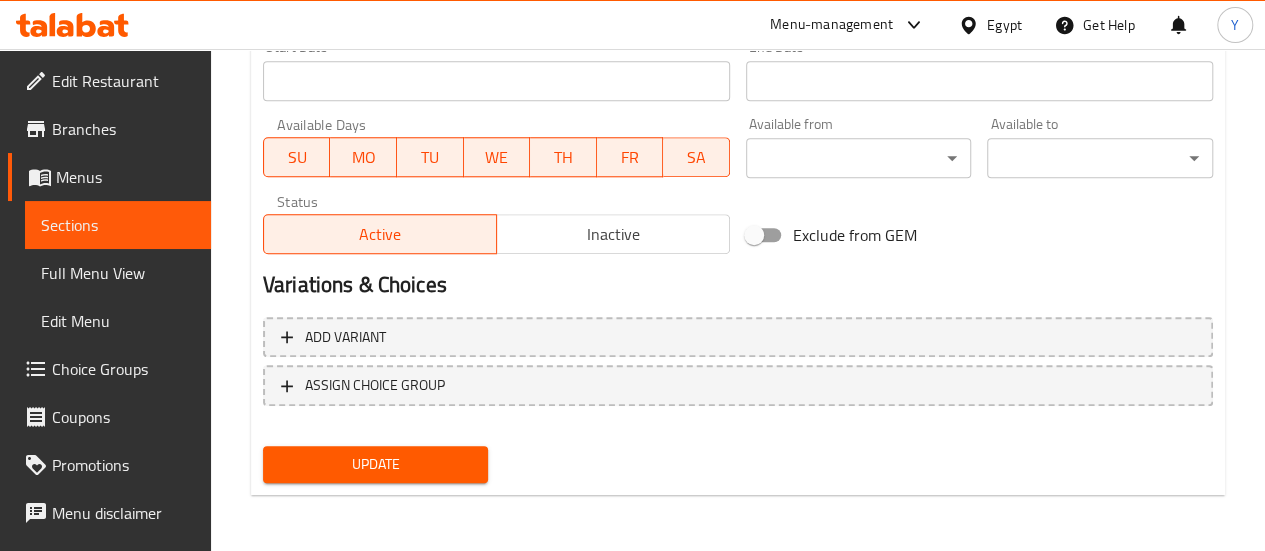 click on "Sections" at bounding box center (118, 225) 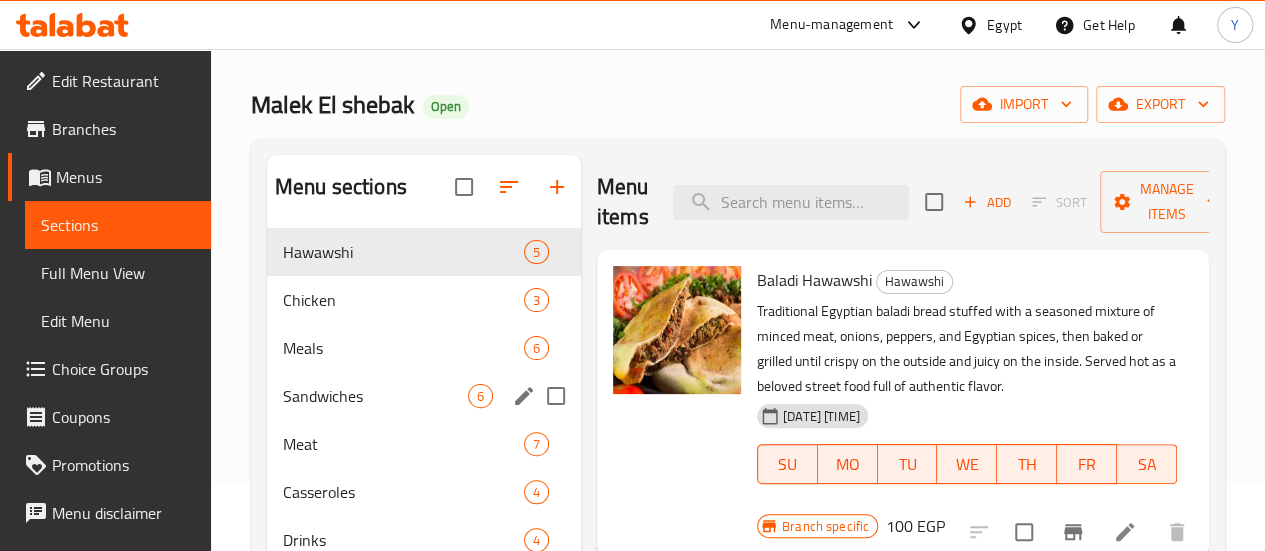 scroll, scrollTop: 100, scrollLeft: 0, axis: vertical 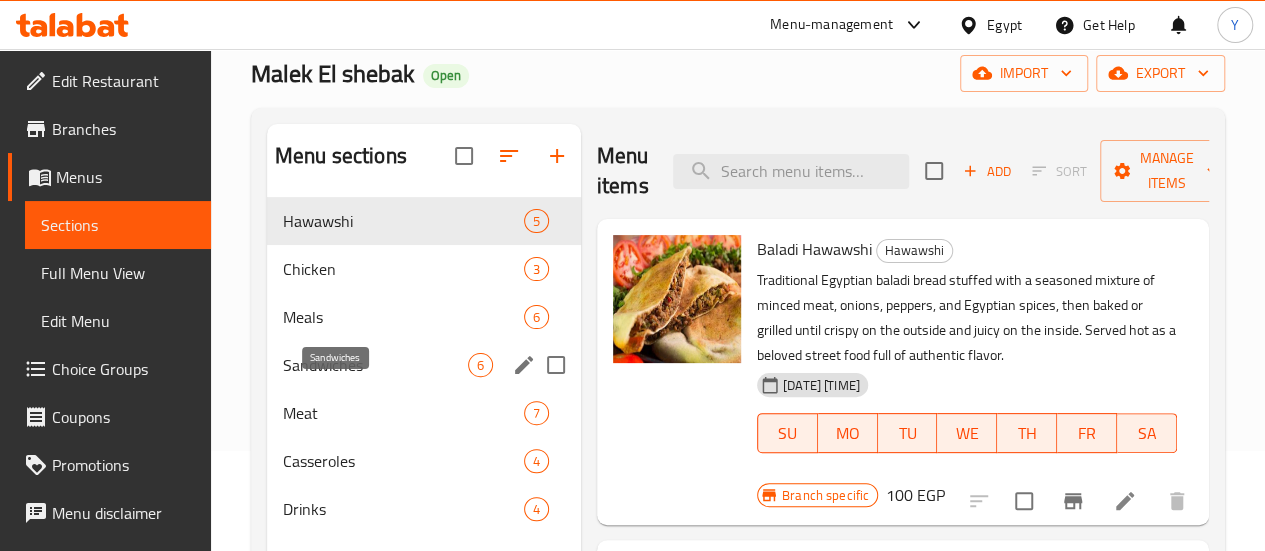 click on "Sandwiches" at bounding box center [375, 365] 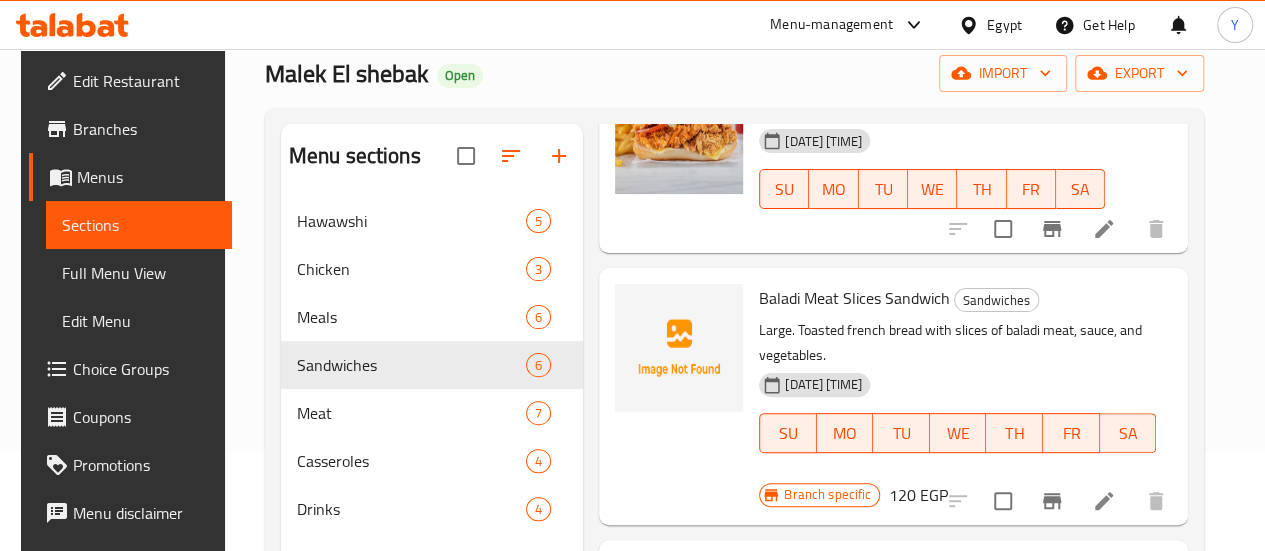 scroll, scrollTop: 200, scrollLeft: 0, axis: vertical 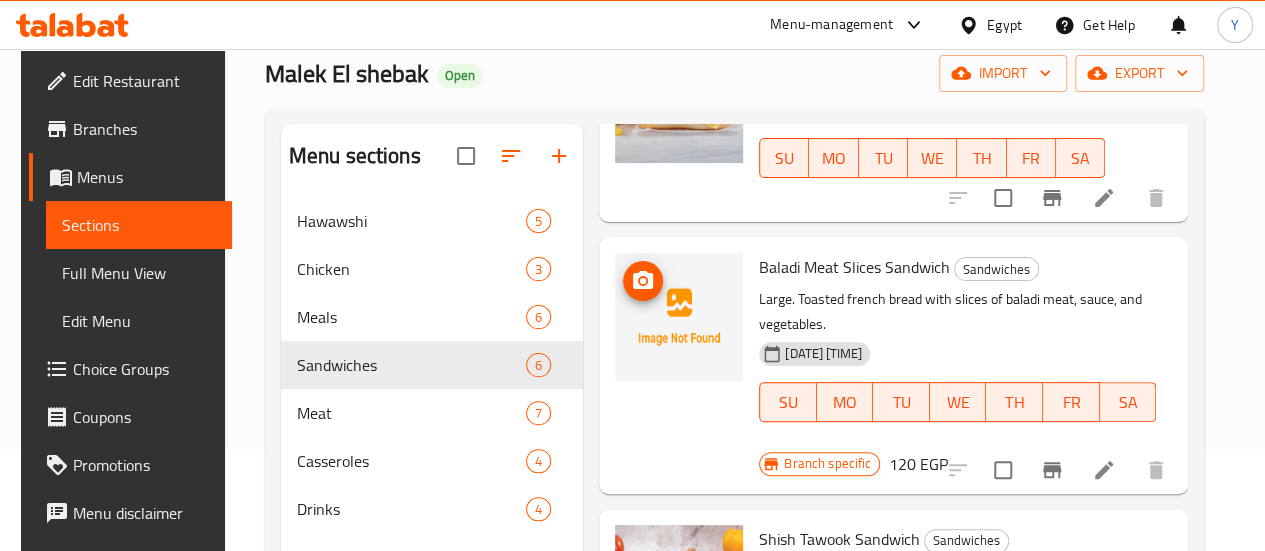 click at bounding box center (679, 317) 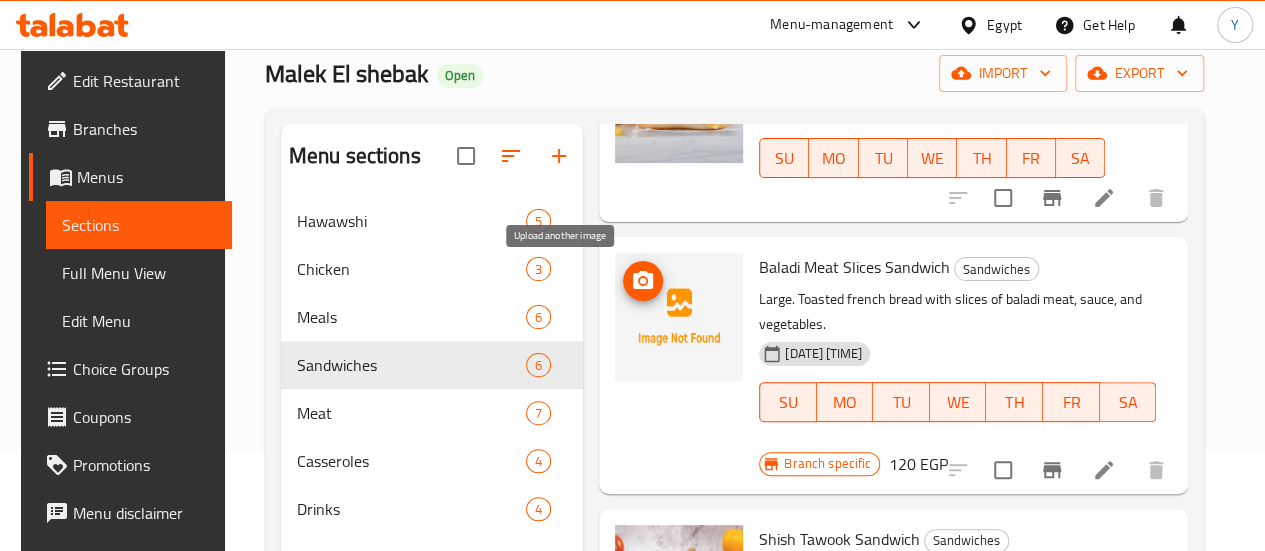 click 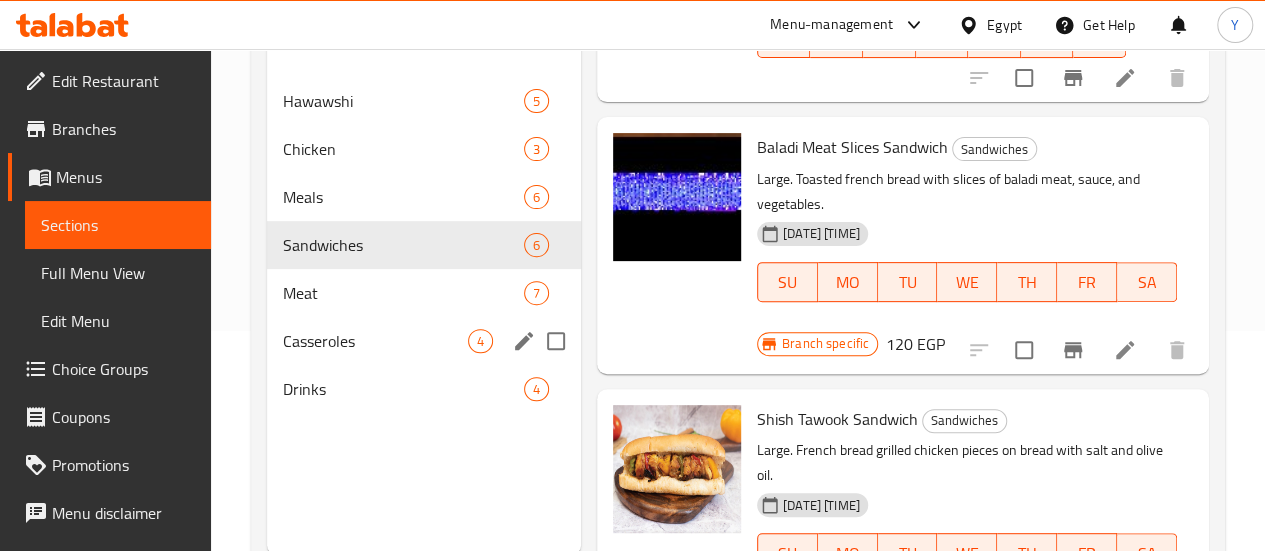 scroll, scrollTop: 280, scrollLeft: 0, axis: vertical 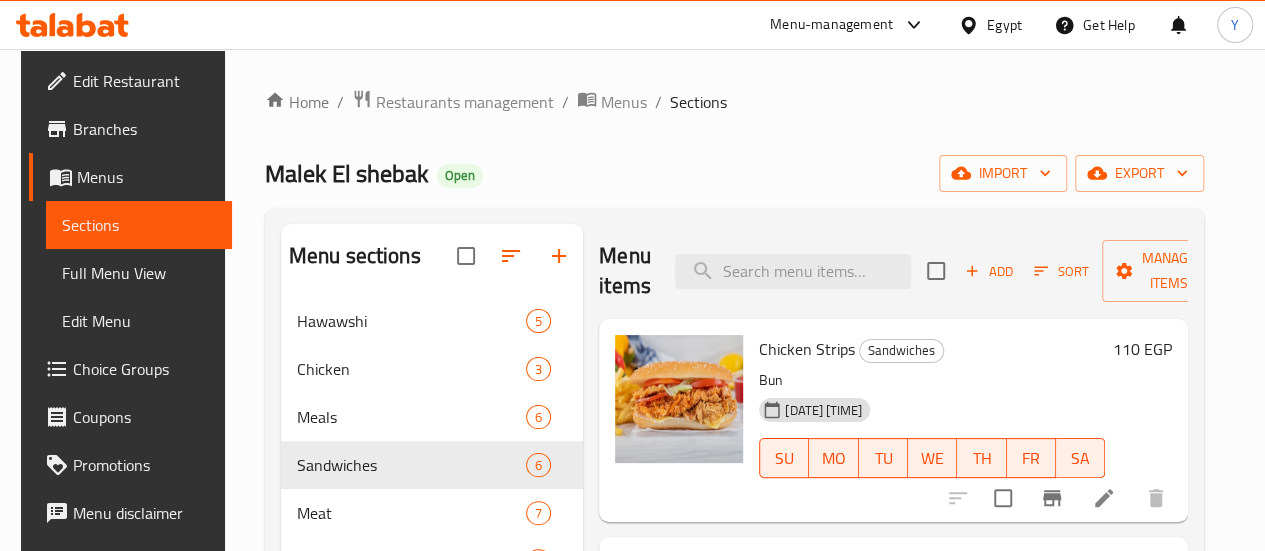 click on "Branches" at bounding box center [144, 129] 